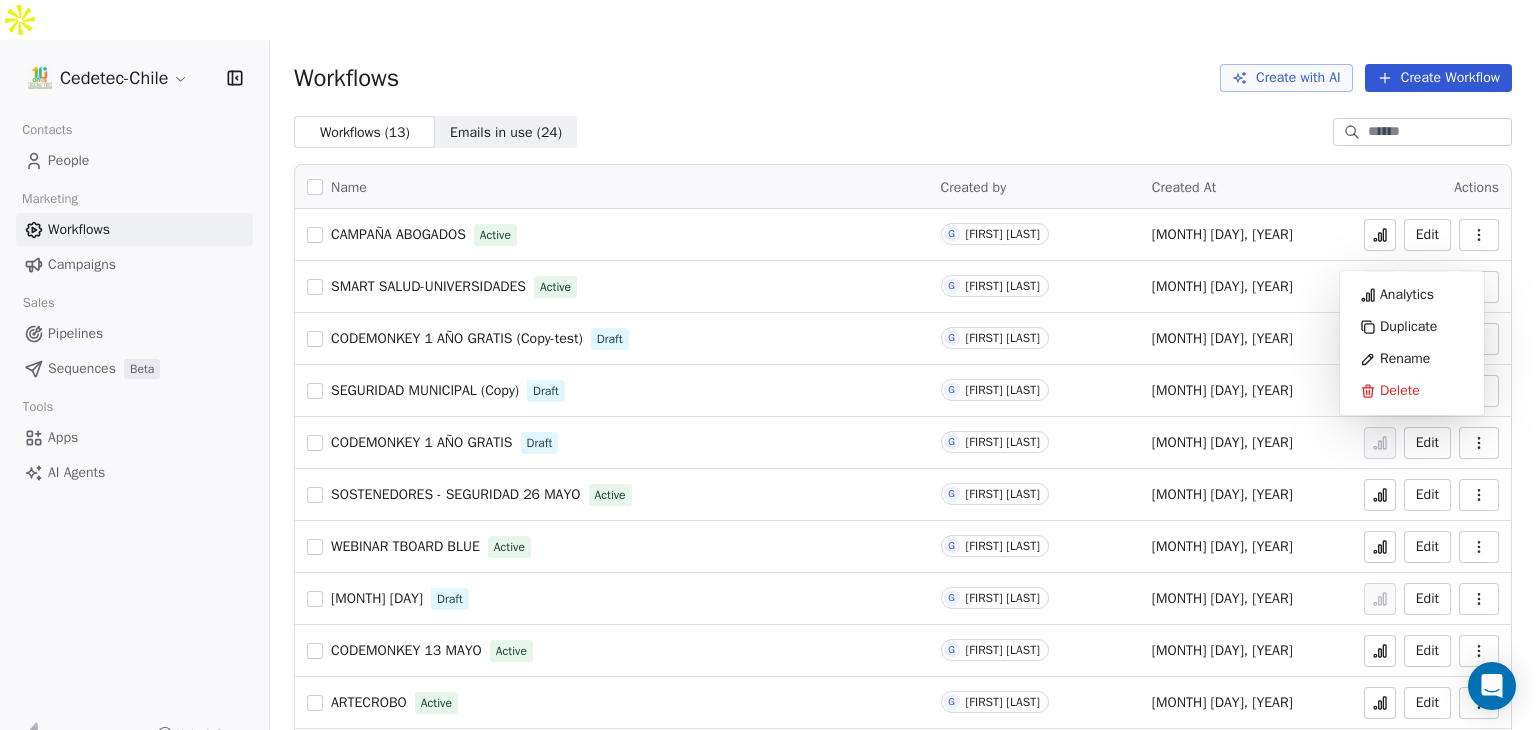 scroll, scrollTop: 0, scrollLeft: 0, axis: both 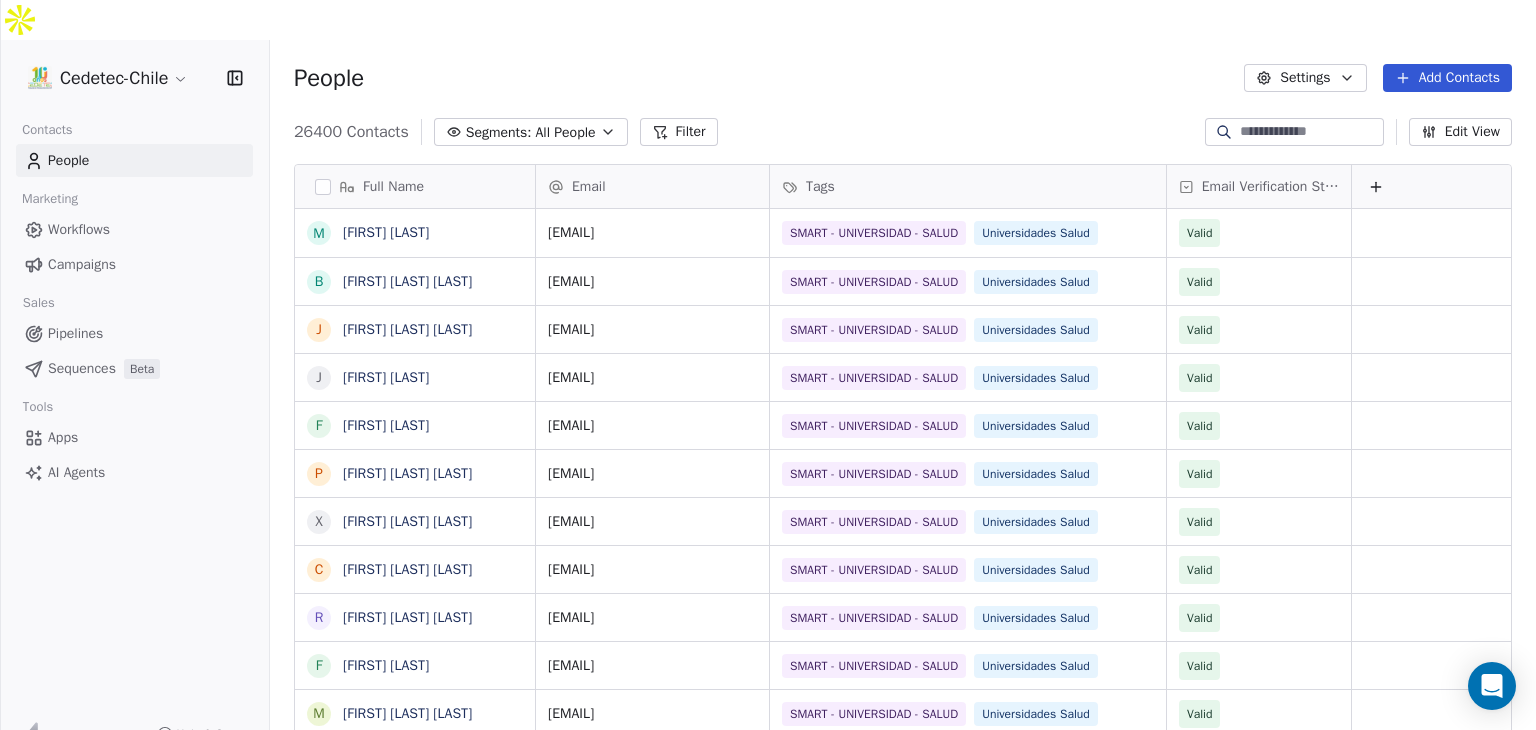 click on "Campaigns" at bounding box center (82, 264) 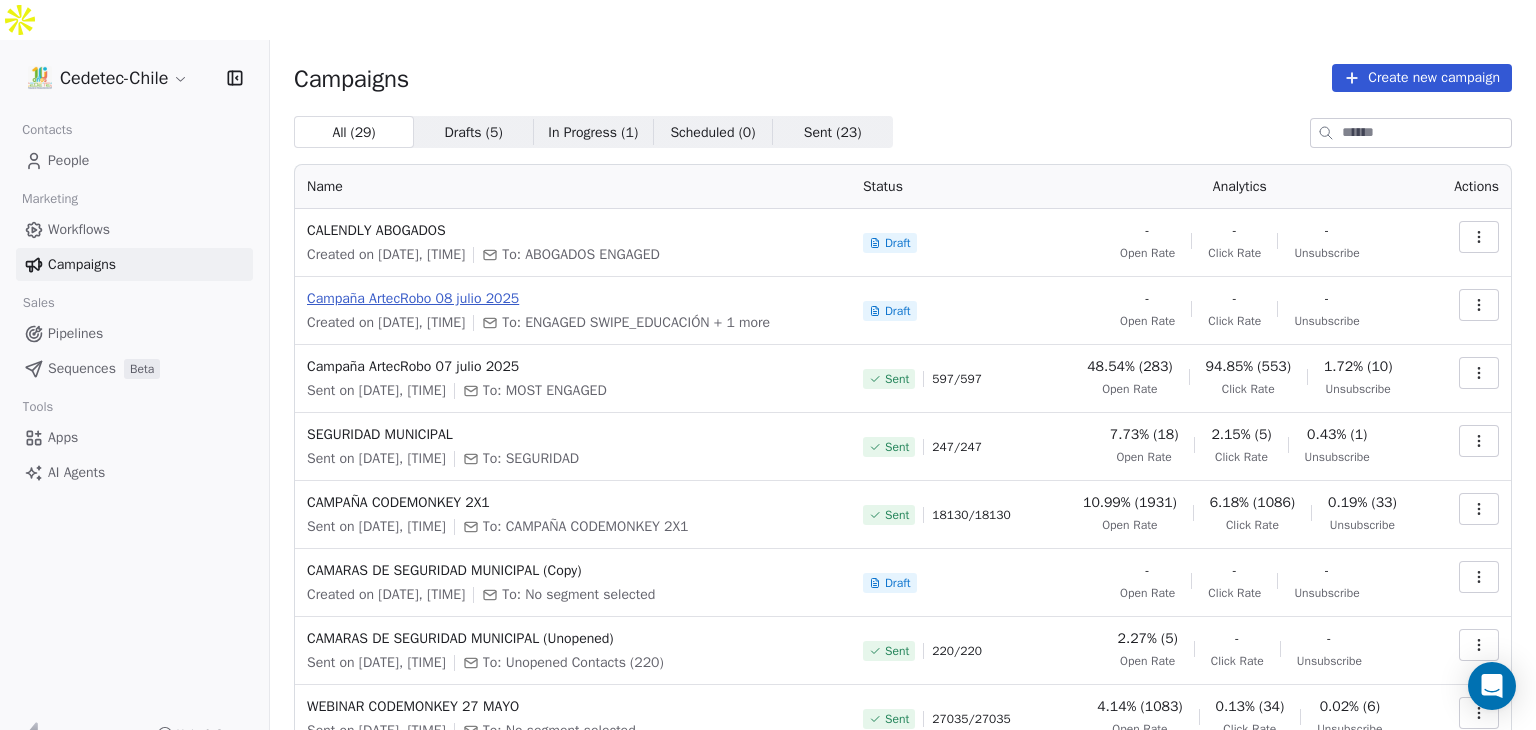 click on "Campaña ArtecRobo 08 julio 2025" at bounding box center (573, 299) 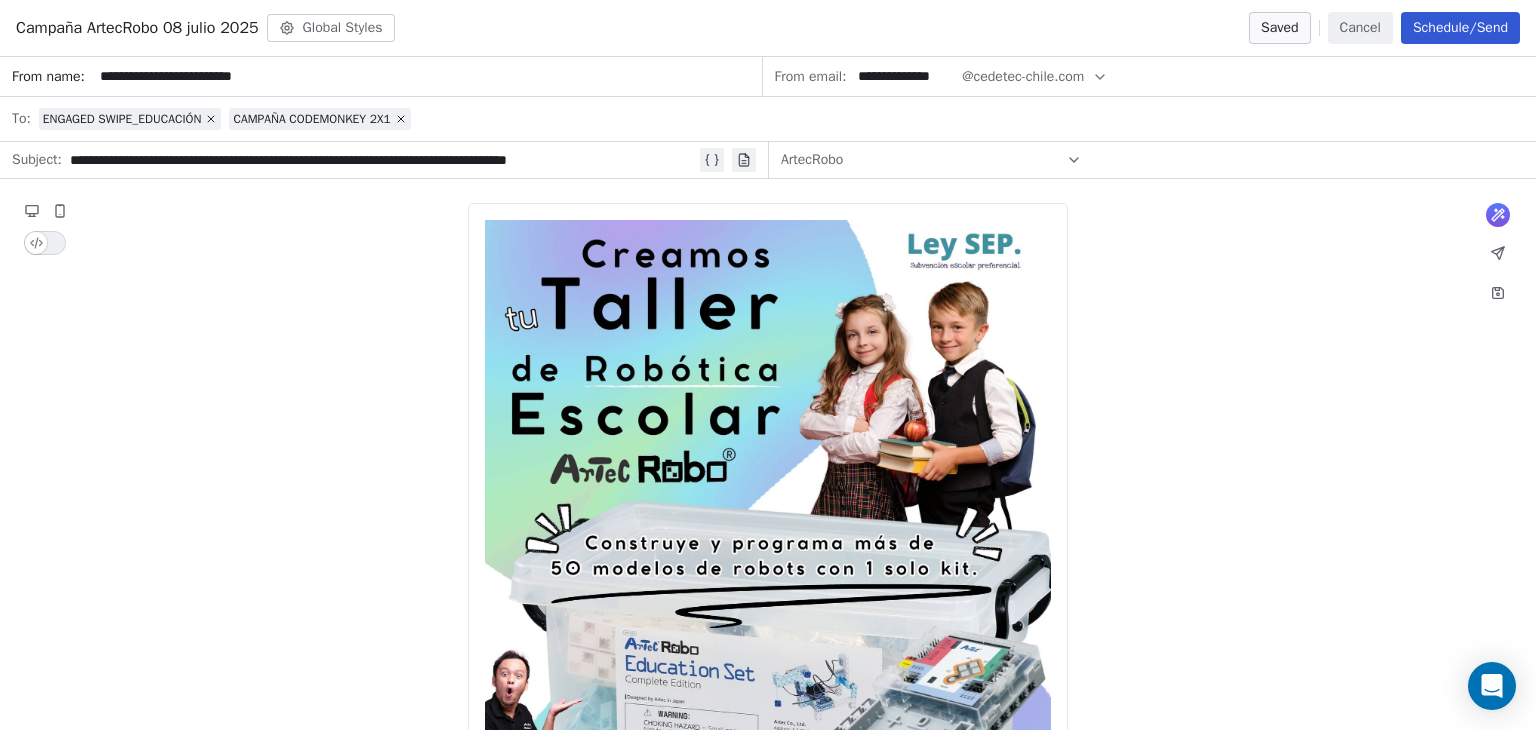 click 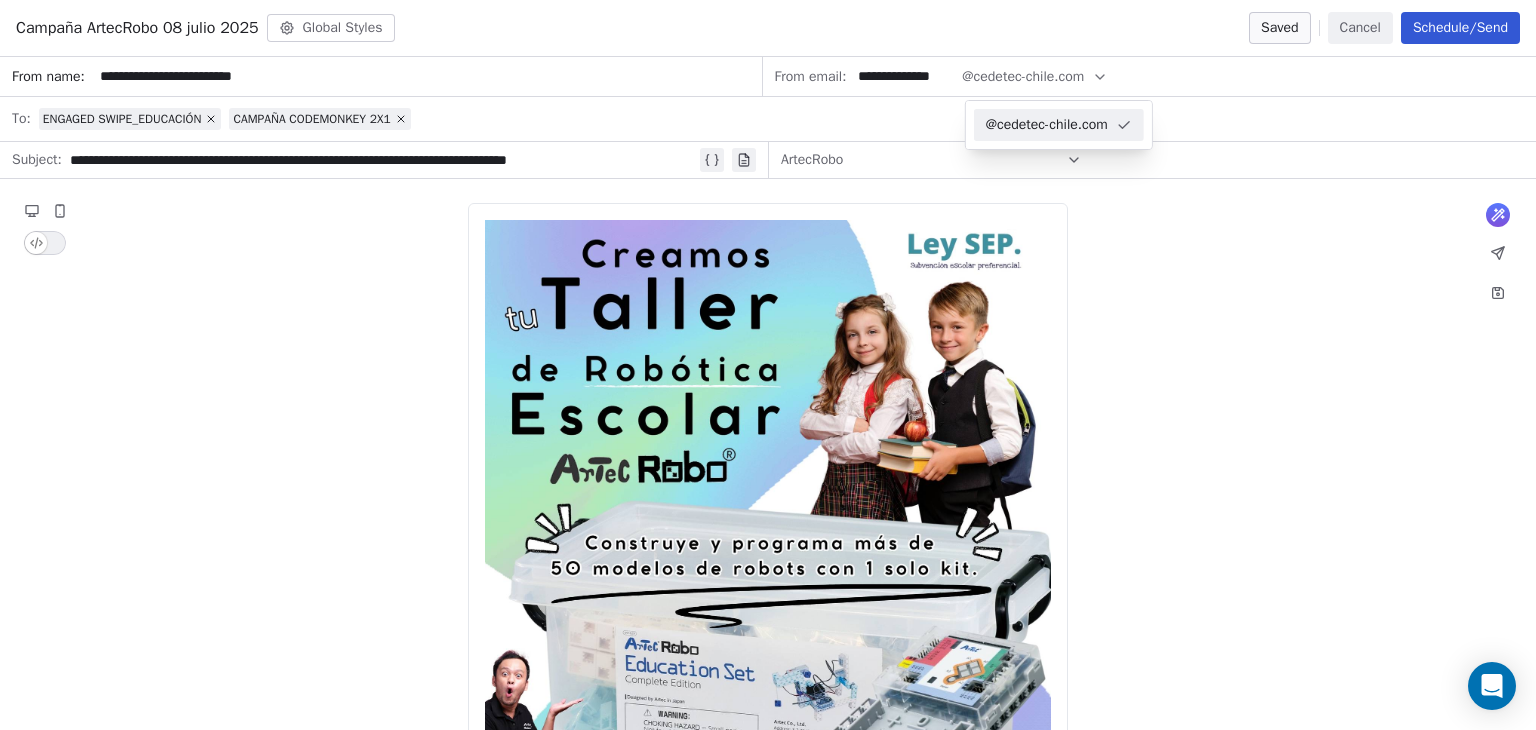 click on "**********" at bounding box center [1150, 77] 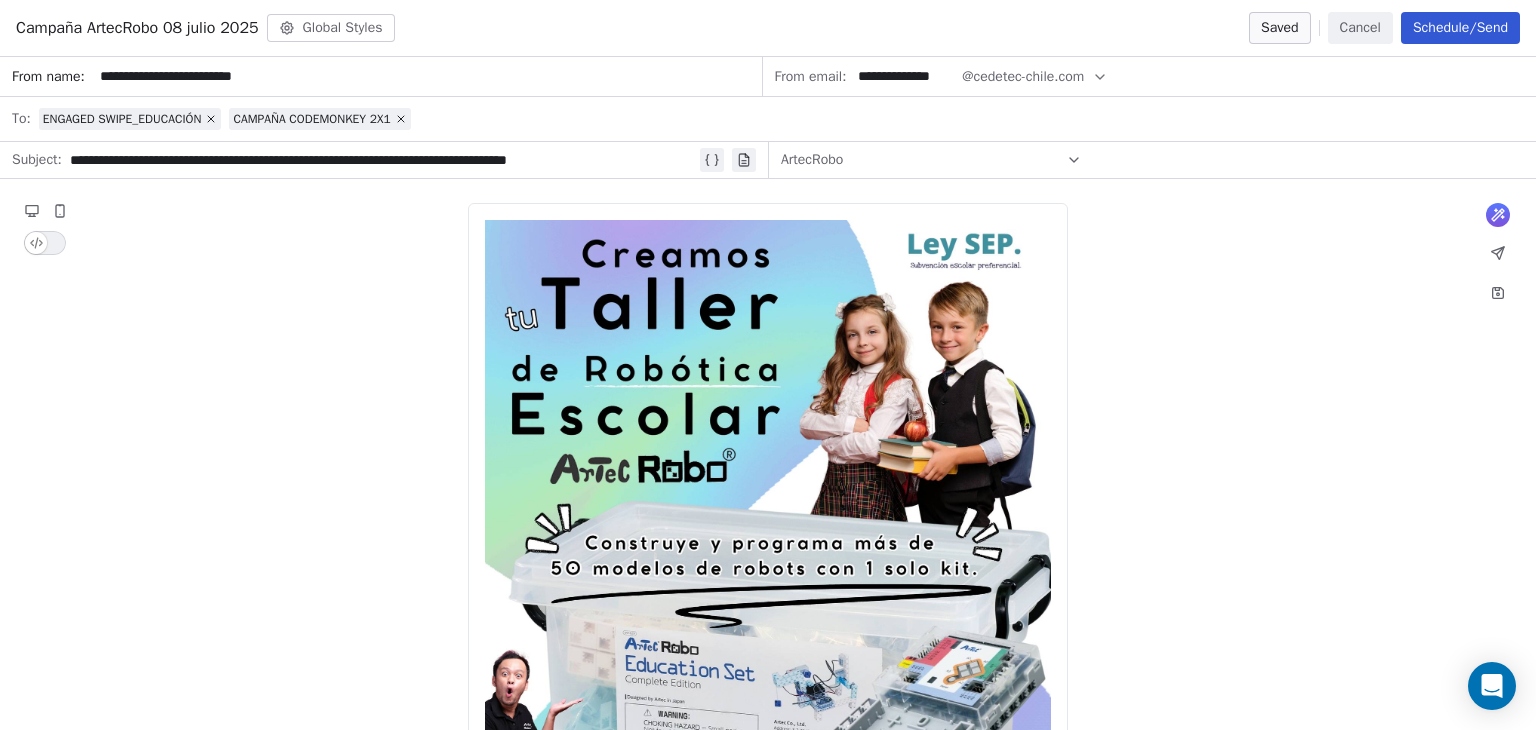 drag, startPoint x: 957, startPoint y: 76, endPoint x: 830, endPoint y: 82, distance: 127.141655 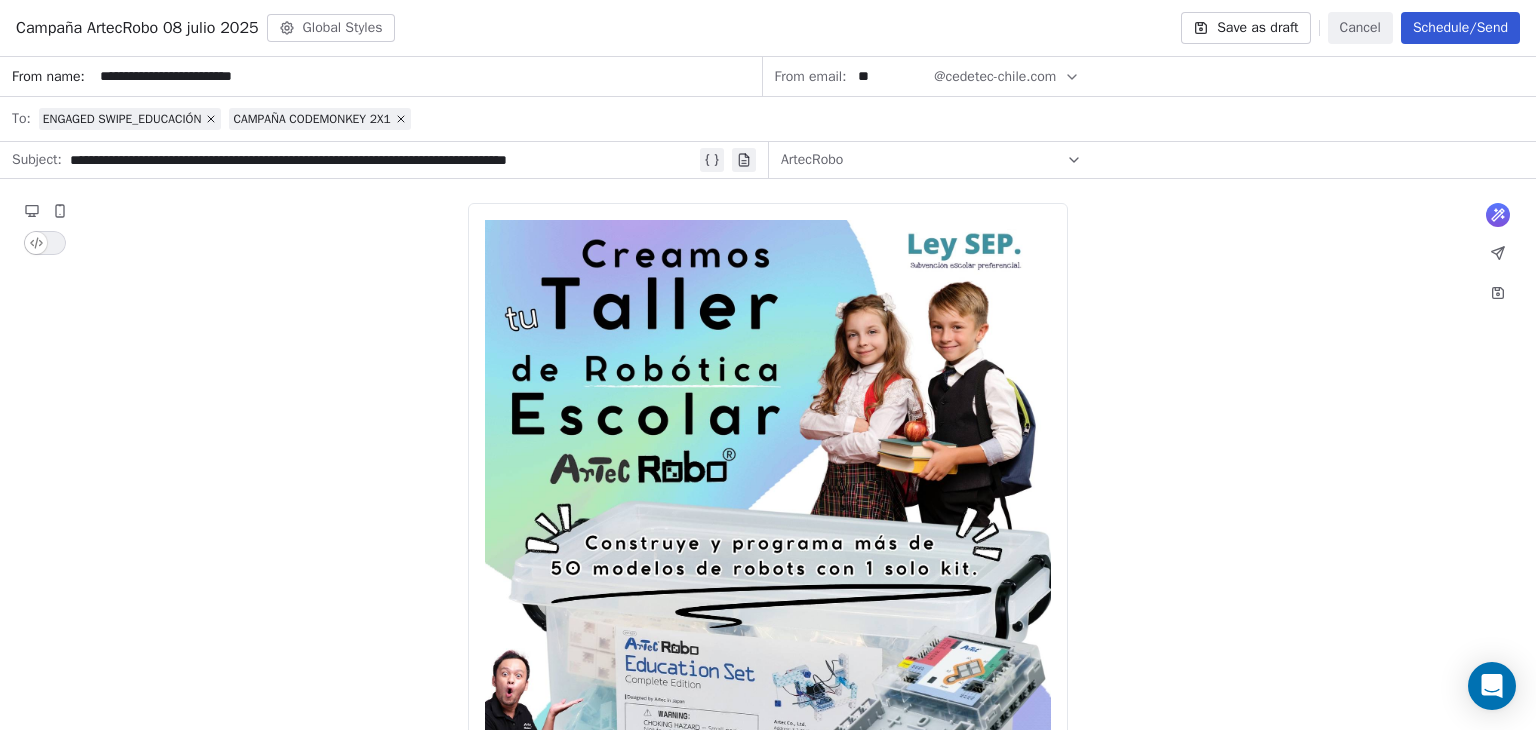 type on "**" 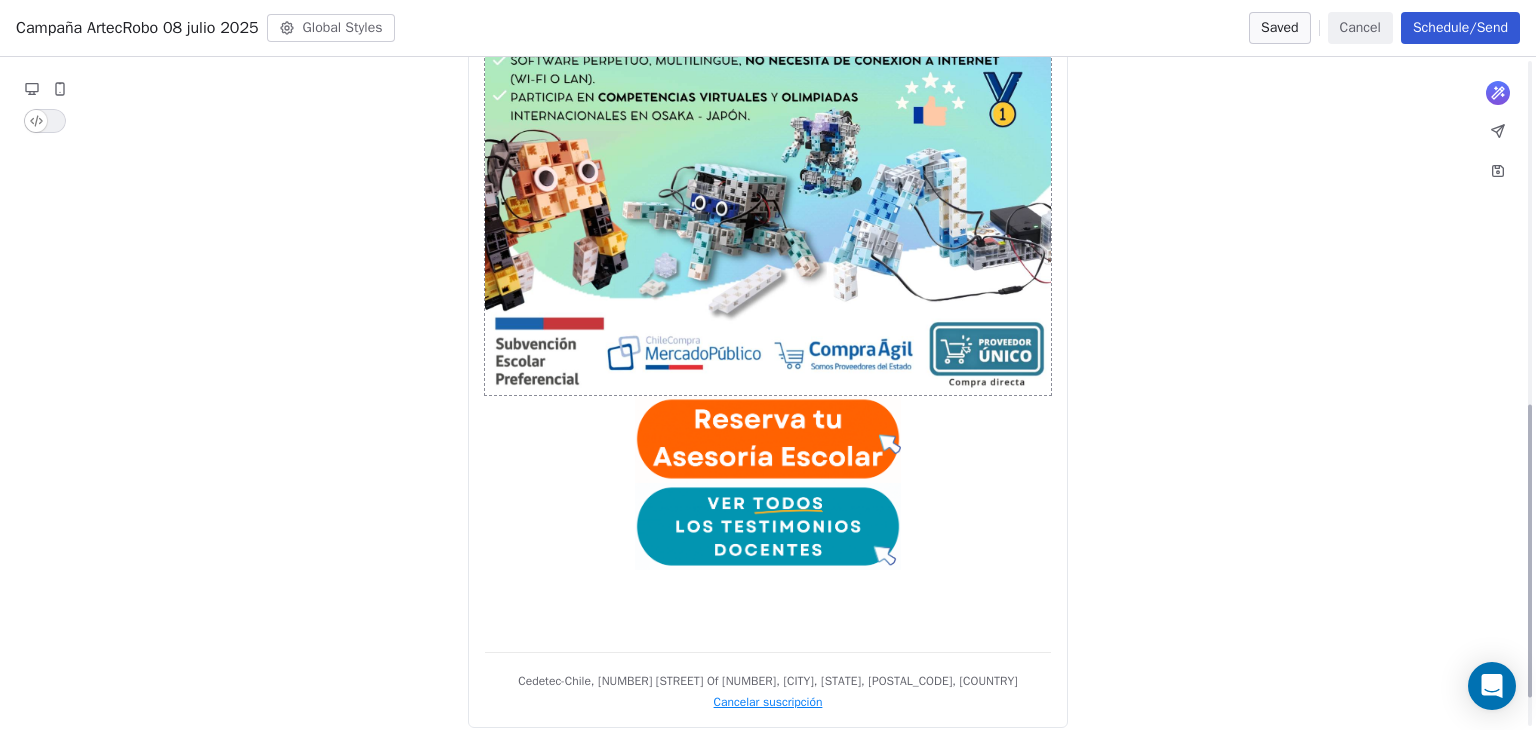 scroll, scrollTop: 852, scrollLeft: 0, axis: vertical 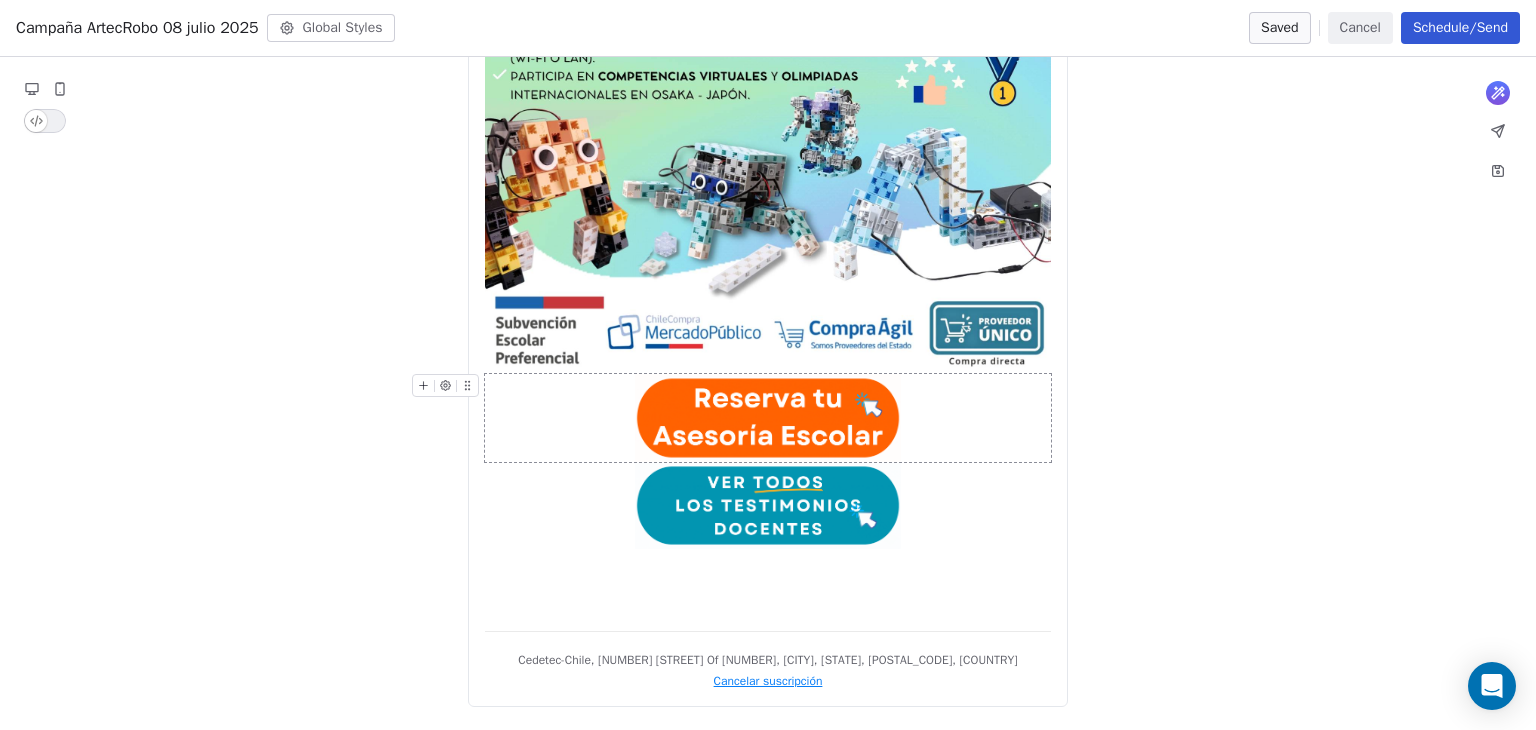 click at bounding box center (768, 417) 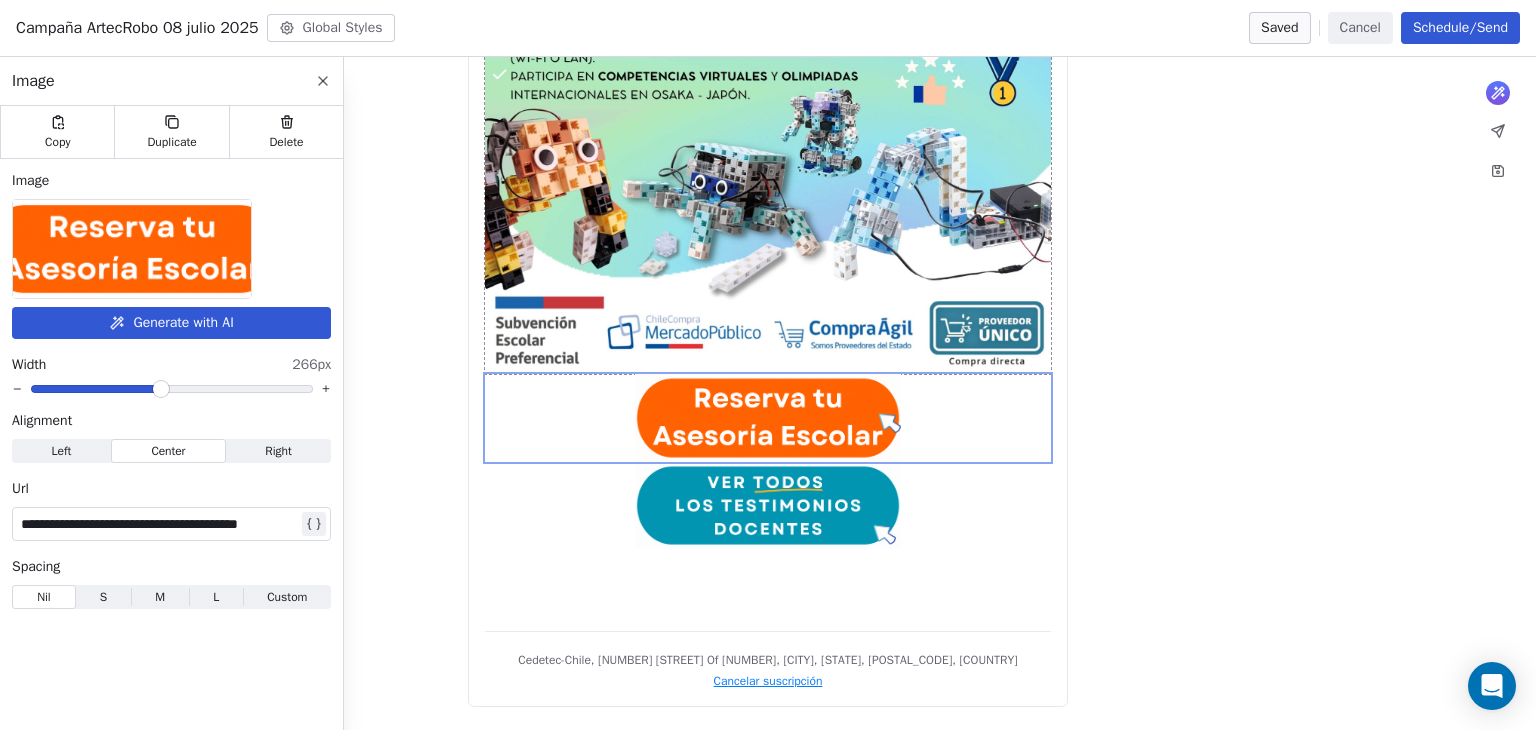 click on "What would you like to create email about? or Cedetec-Chile, [NUMBER] [STREET] Of [NUMBER], [CITY], [STATE], [POSTAL_CODE], [COUNTRY] Cancelar suscripción" at bounding box center (768, 29) 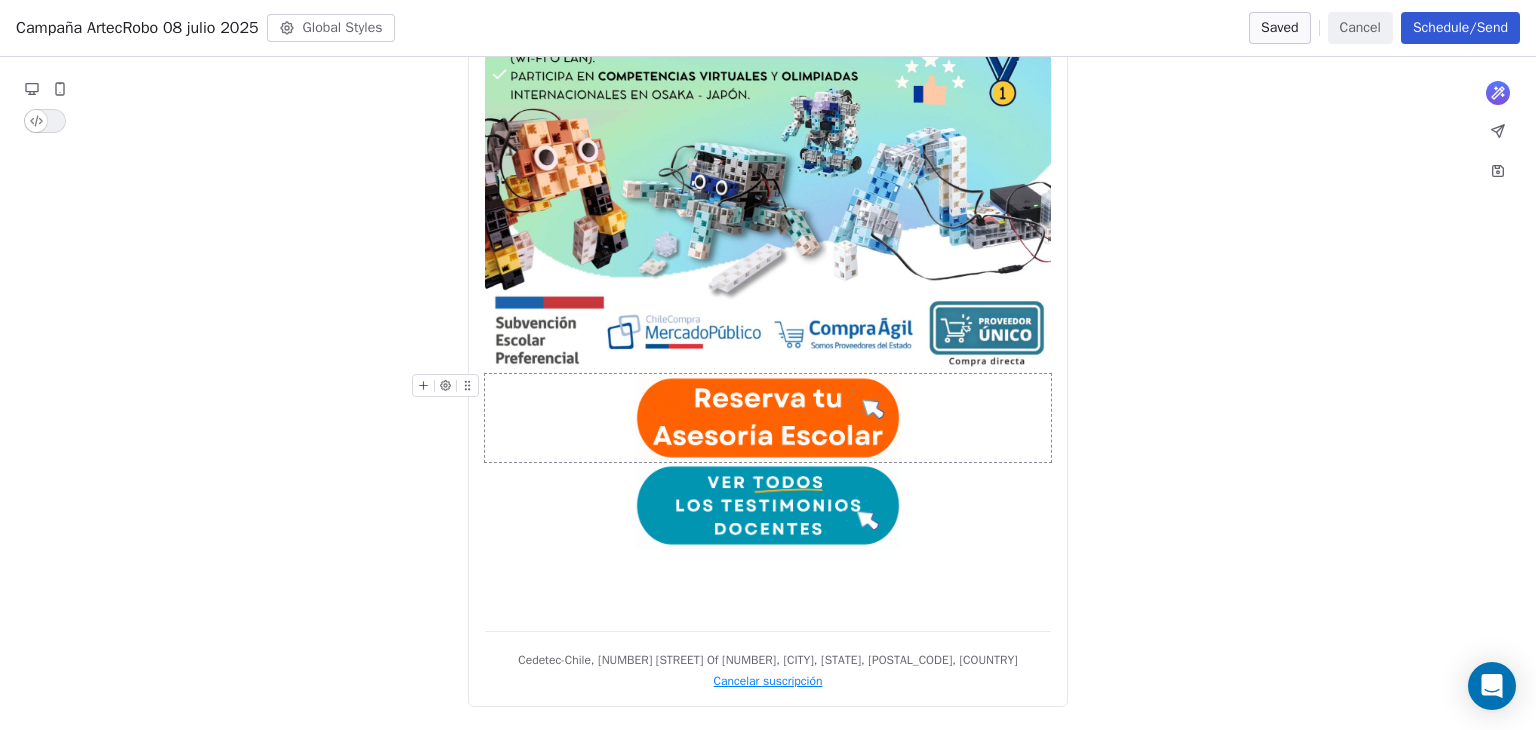 click at bounding box center (768, 417) 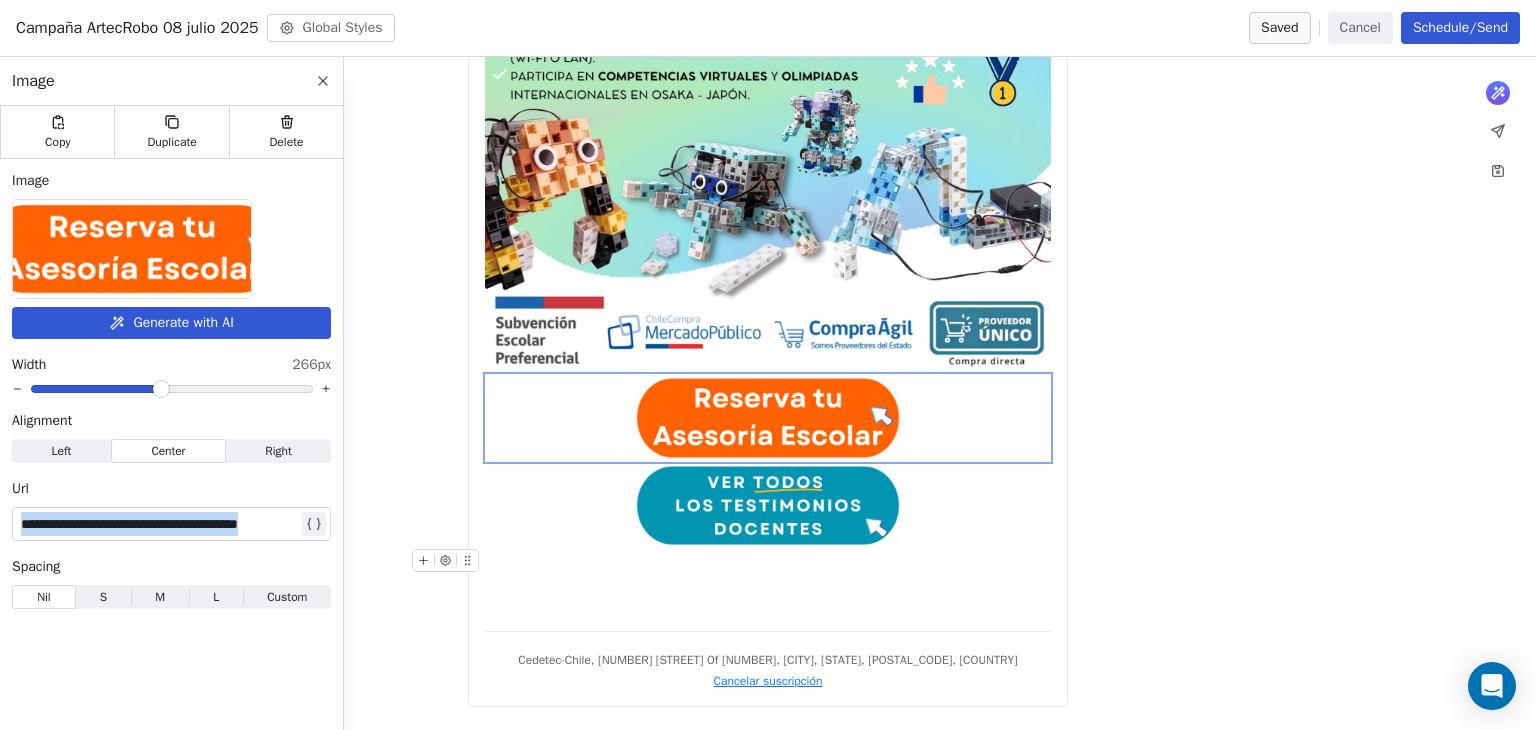 drag, startPoint x: 20, startPoint y: 523, endPoint x: 598, endPoint y: 556, distance: 578.9413 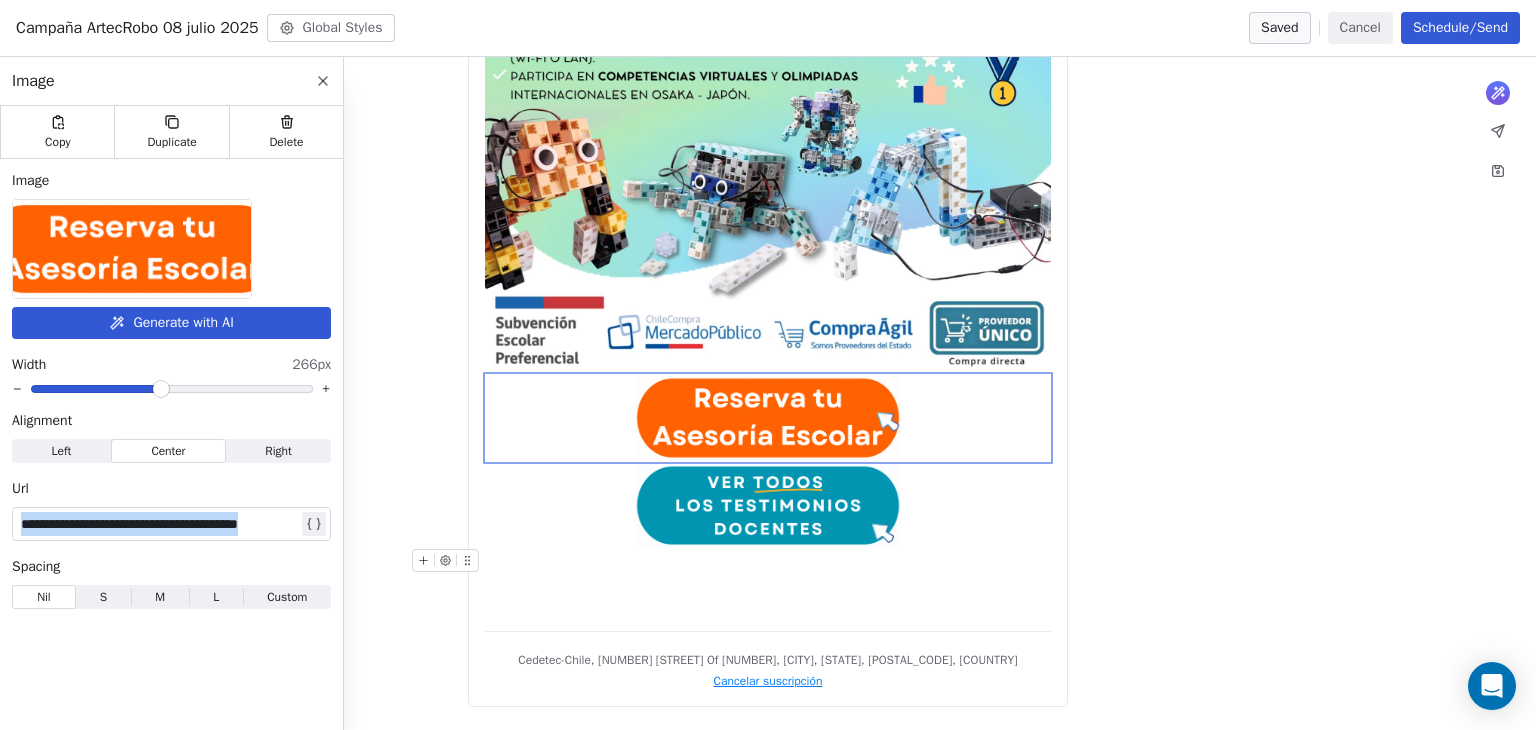 click on "**********" at bounding box center (768, 393) 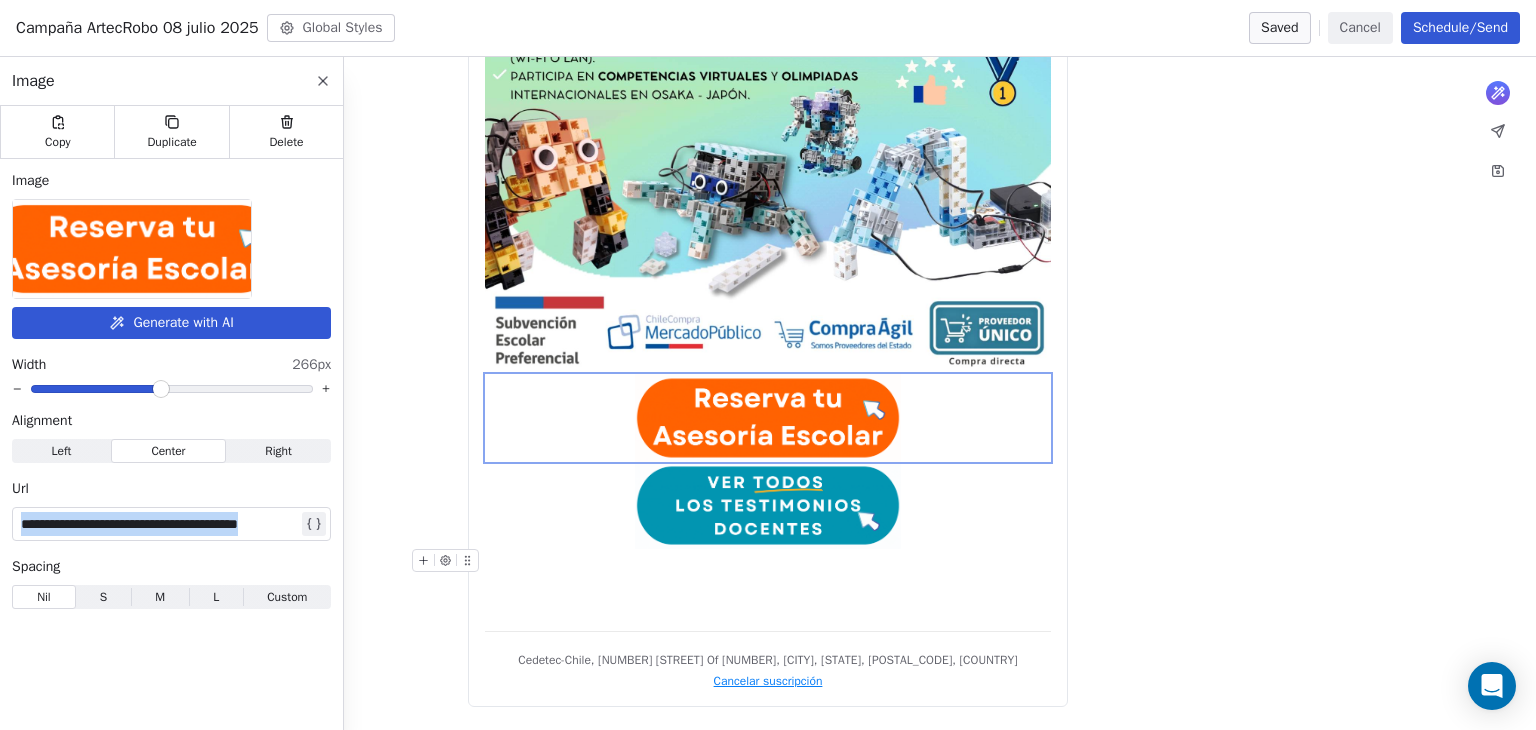 type 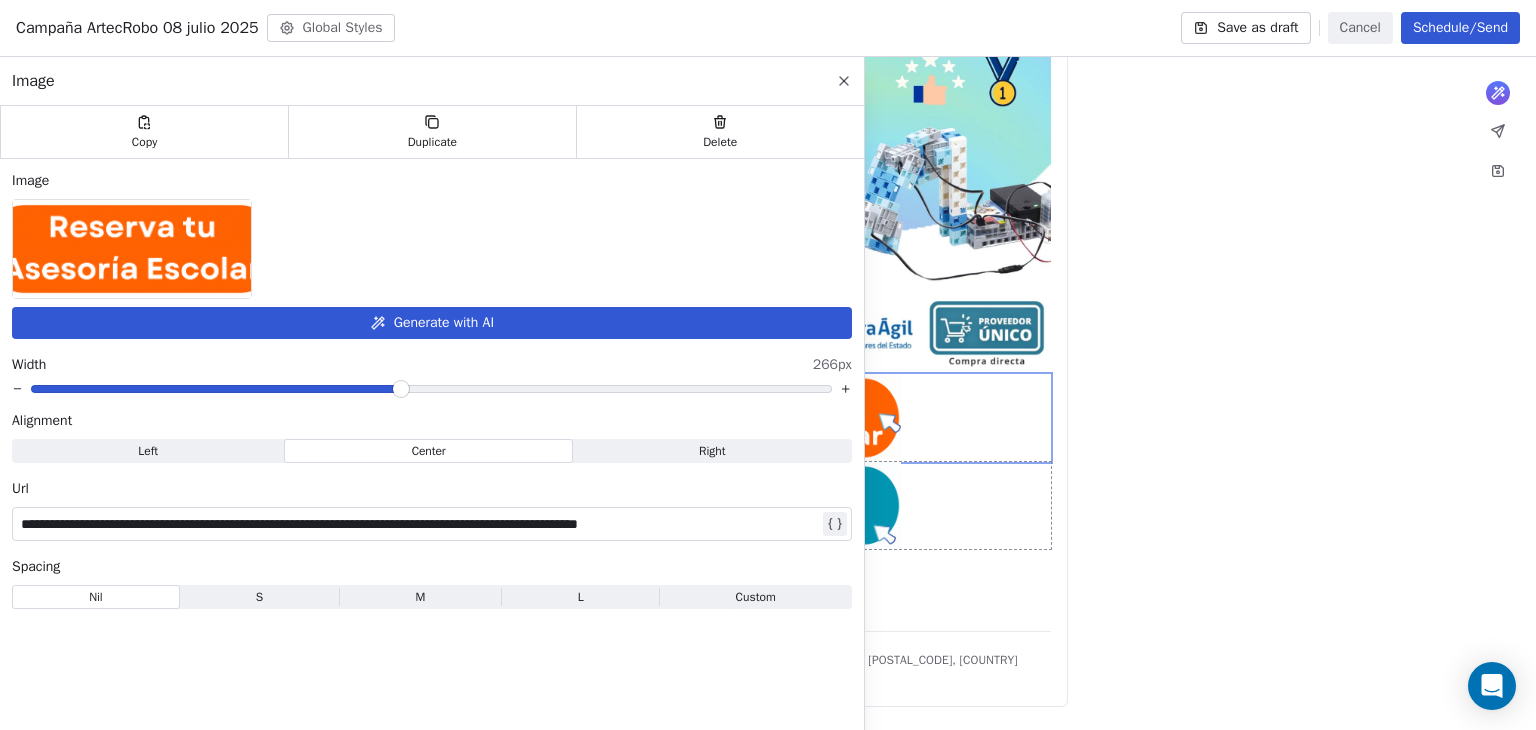 click on "What would you like to create email about? or Cedetec-Chile, [NUMBER] [STREET] Of [NUMBER], [CITY], [STATE], [POSTAL_CODE], [COUNTRY] Cancelar suscripción" at bounding box center [768, 29] 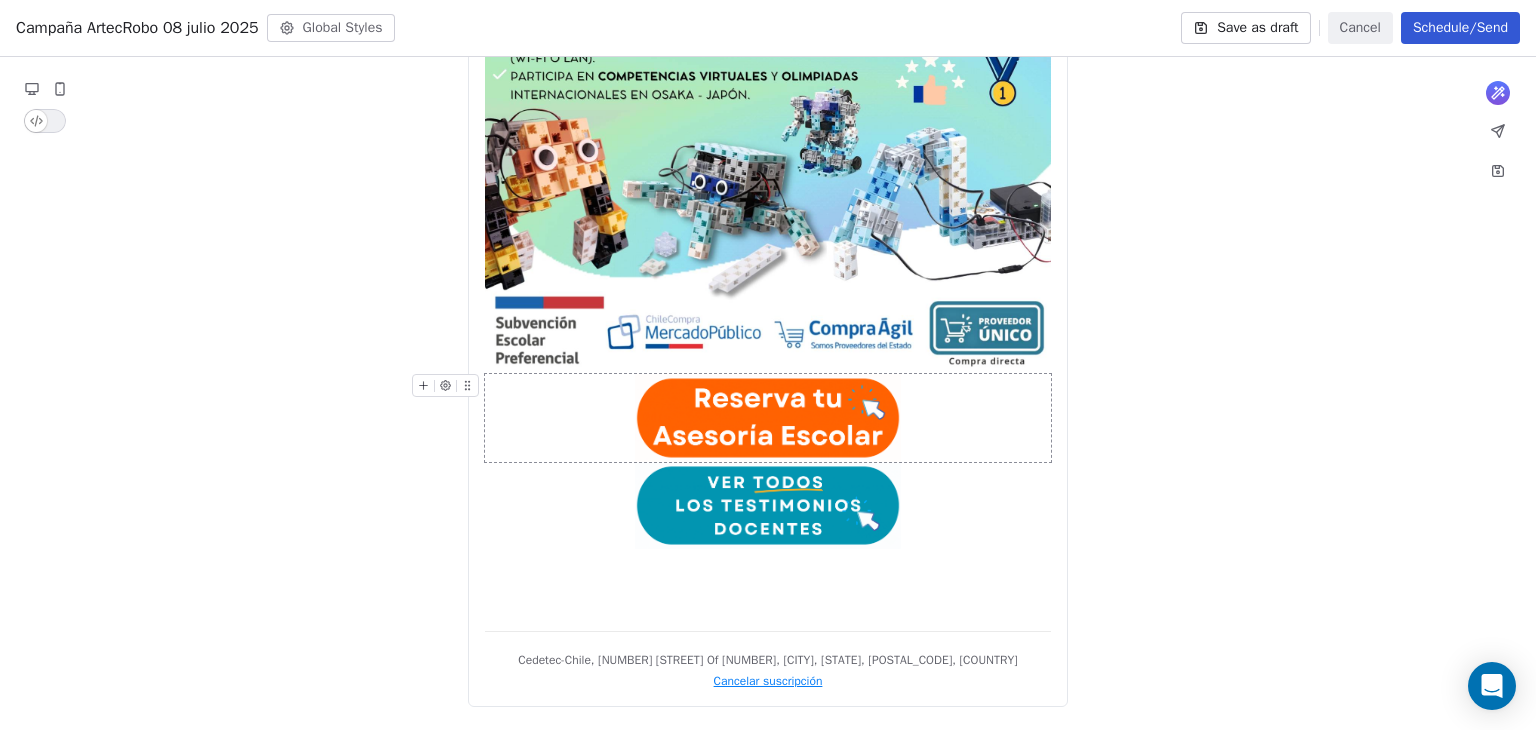 click at bounding box center (768, 417) 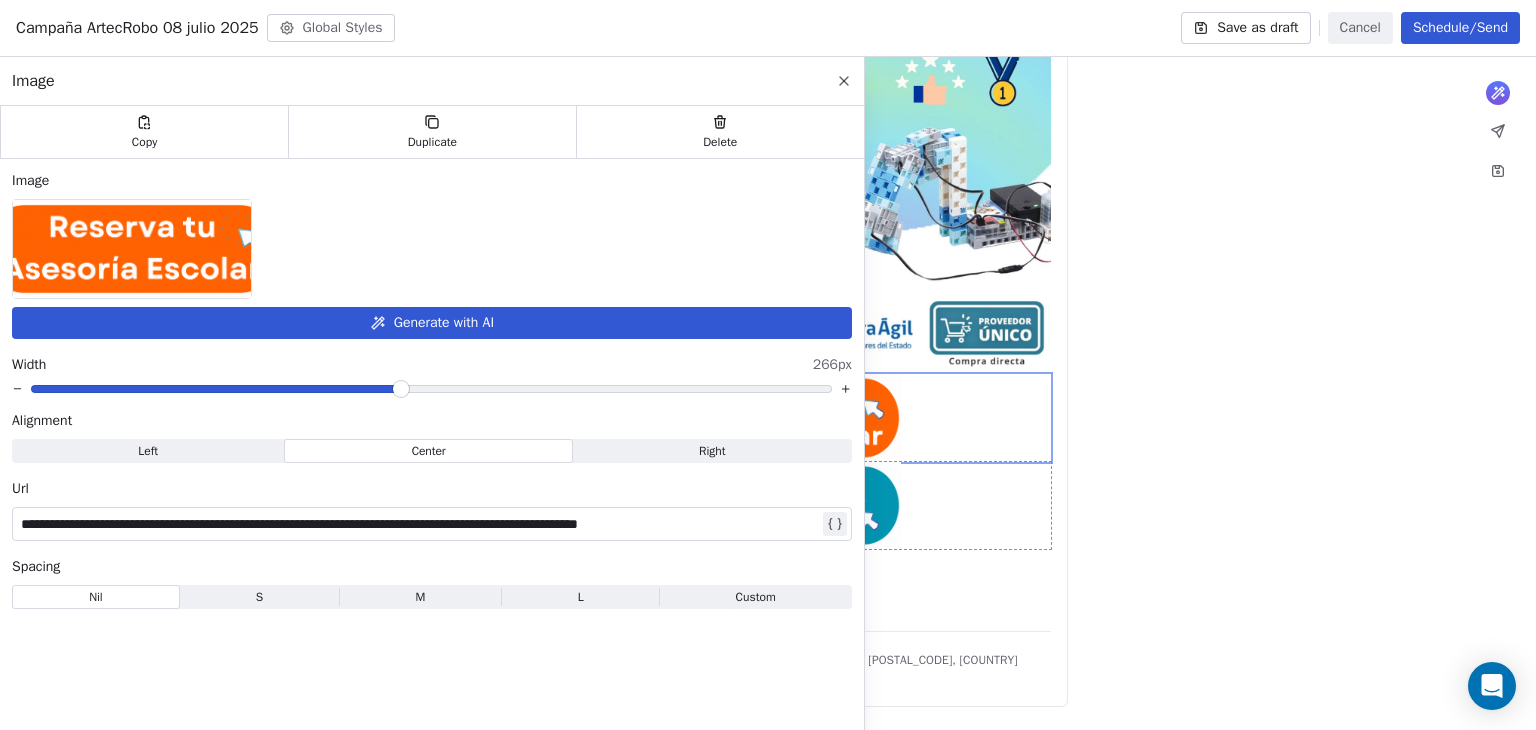 click on "What would you like to create email about? or Cedetec-Chile, [NUMBER] [STREET] Of [NUMBER], [CITY], [STATE], [POSTAL_CODE], [COUNTRY] Cancelar suscripción" at bounding box center [768, 29] 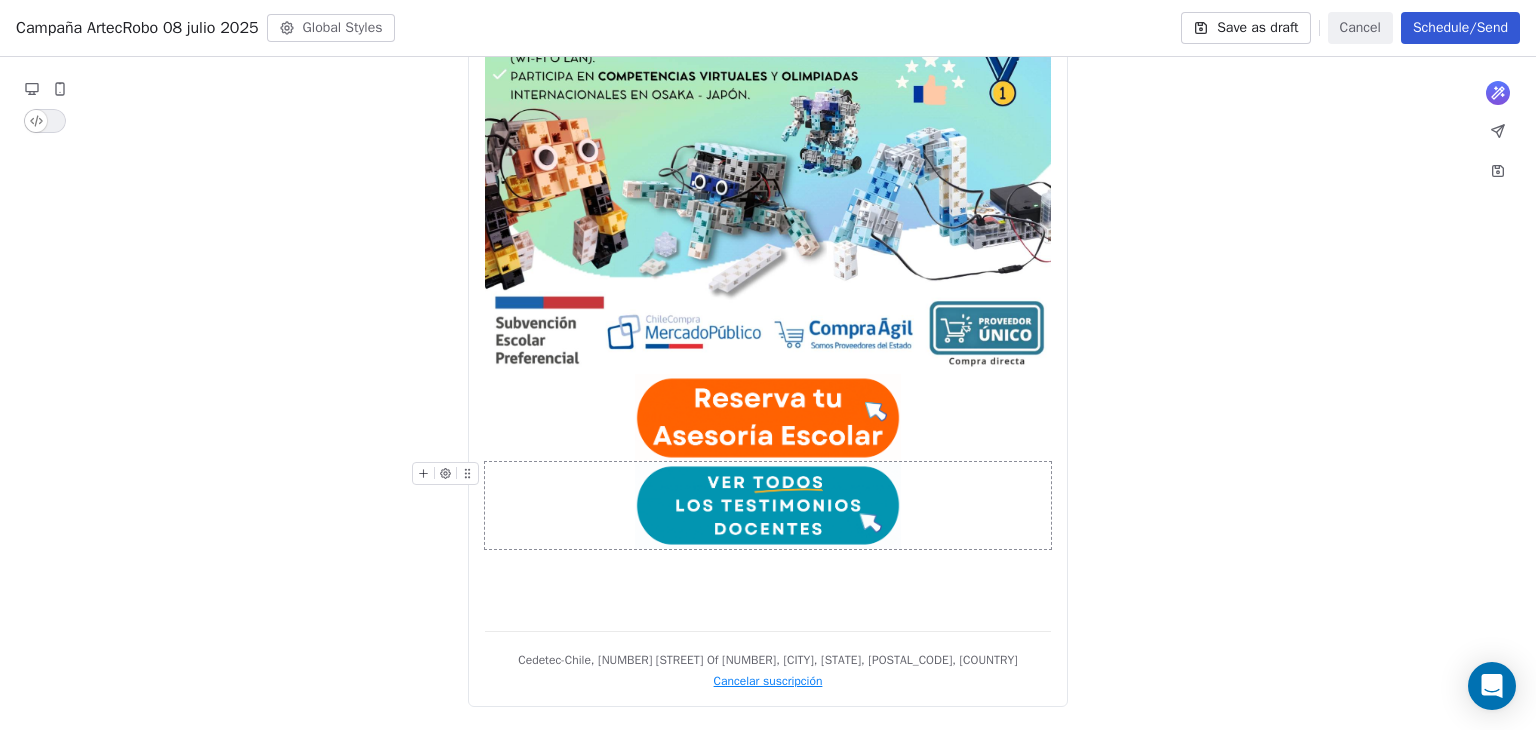click at bounding box center [768, 505] 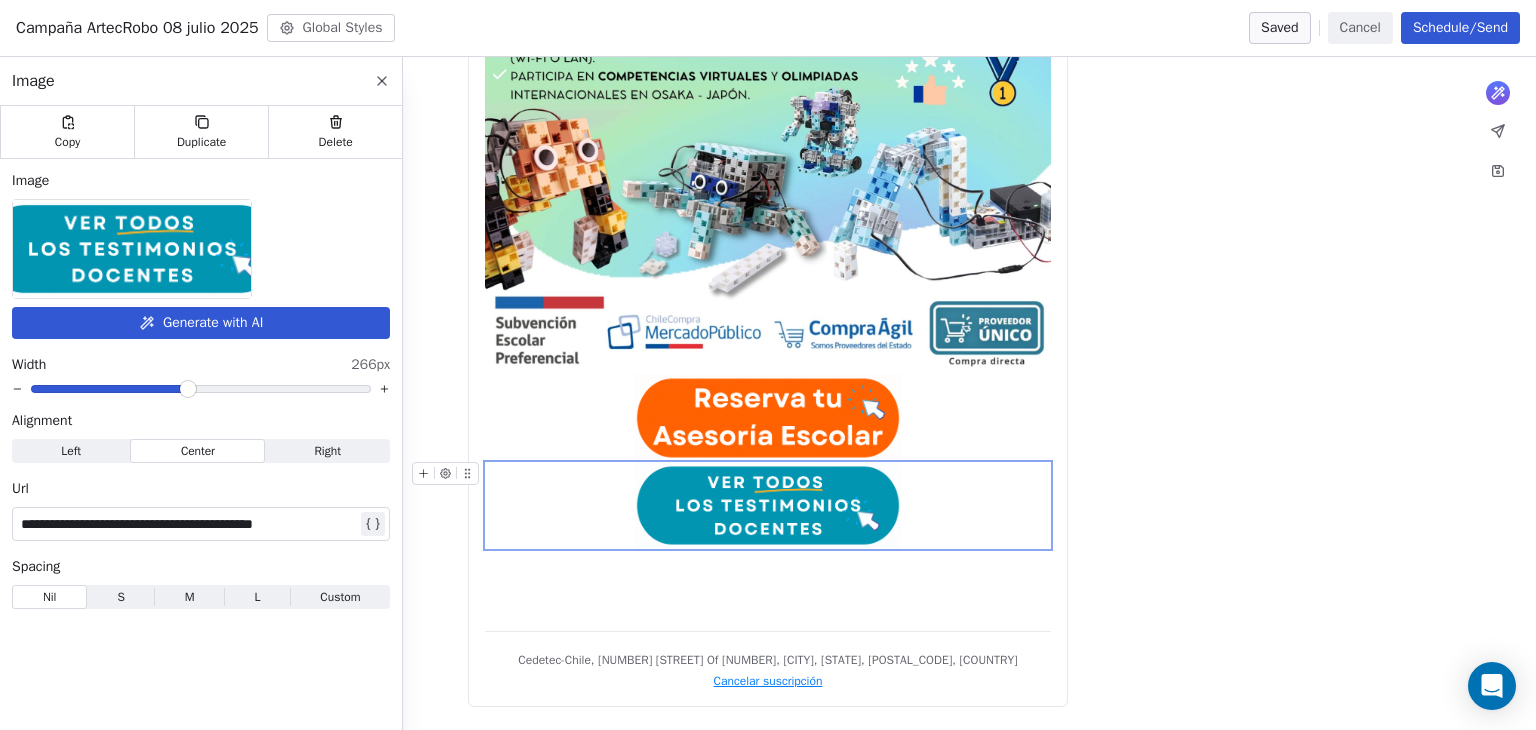 click on "What would you like to create email about? or Cedetec-Chile, [NUMBER] [STREET] Of [NUMBER], [CITY], [STATE], [POSTAL_CODE], [COUNTRY] Cancelar suscripción" at bounding box center (768, 29) 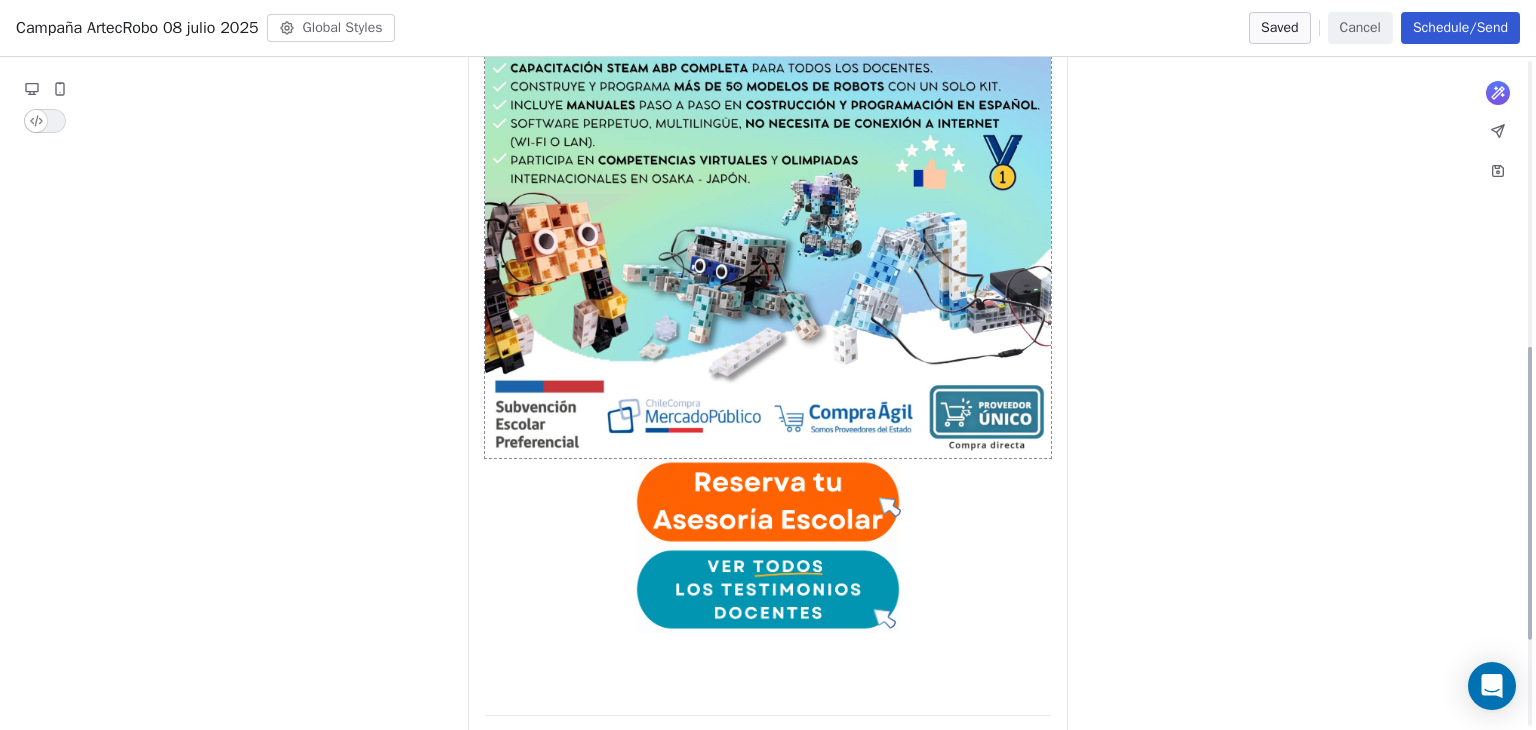 scroll, scrollTop: 852, scrollLeft: 0, axis: vertical 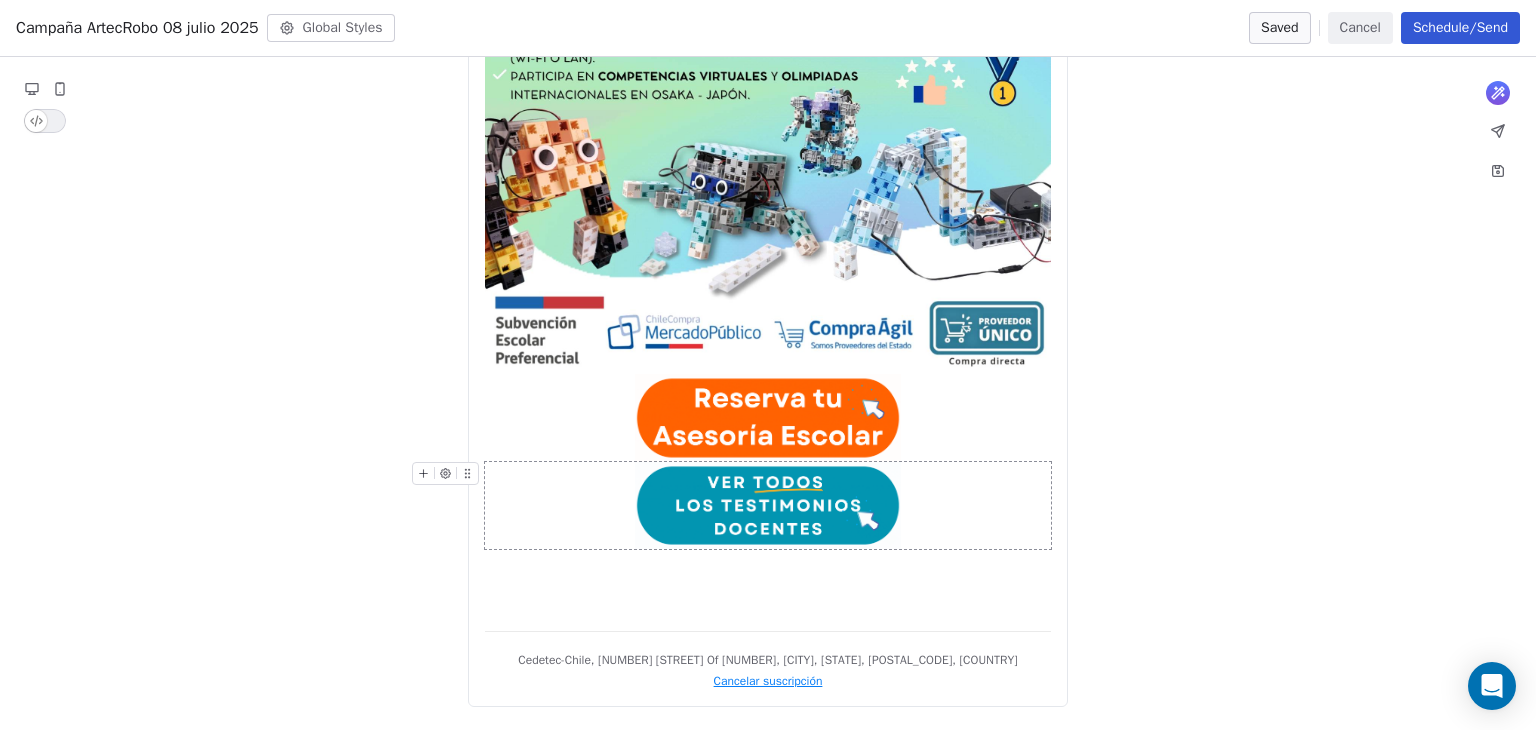 click 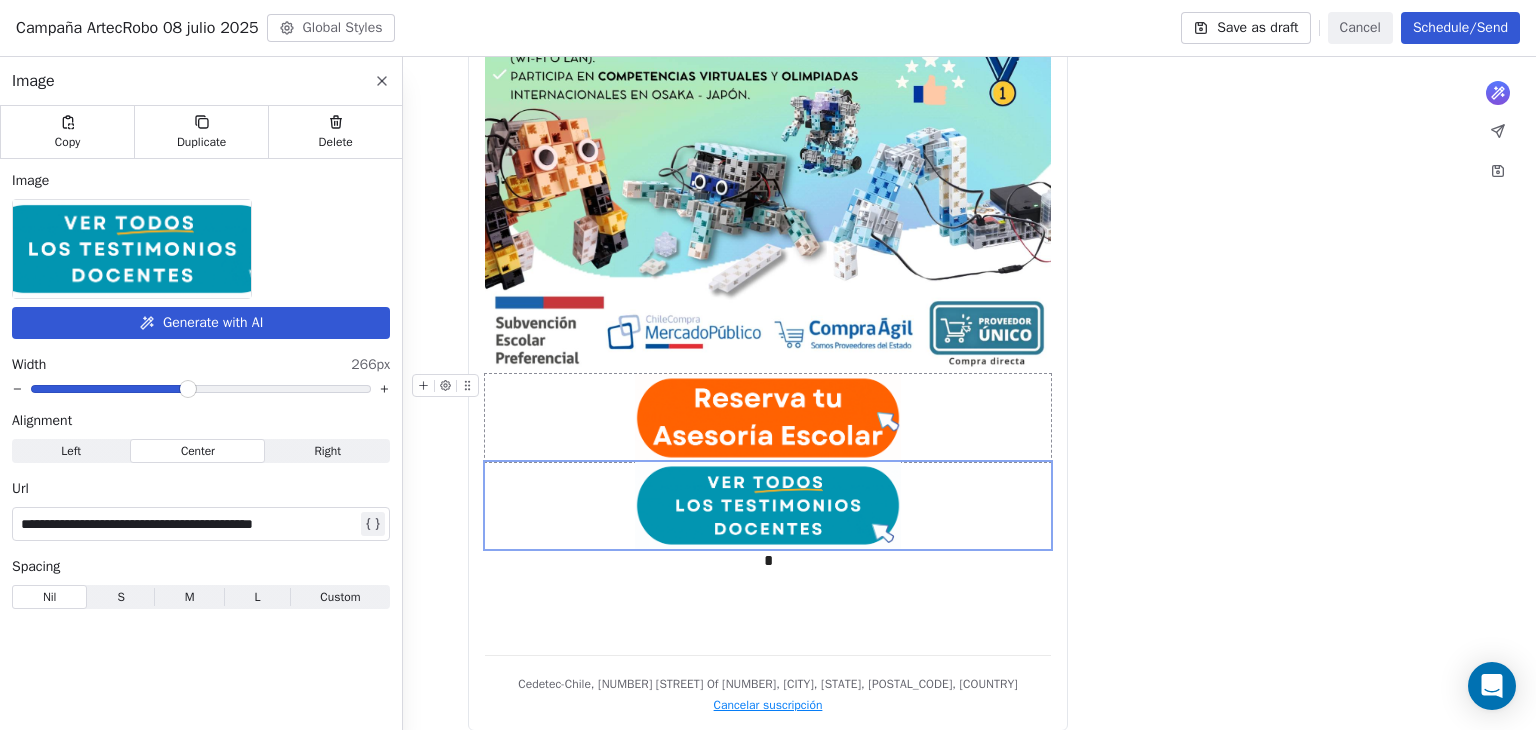 click on "What would you like to create email about? or * Cedetec-Chile, [NUMBER] [STREET] Of [NUMBER], [CITY], [STATE], [POSTAL_CODE], [COUNTRY] Cancelar suscripción" at bounding box center (768, 41) 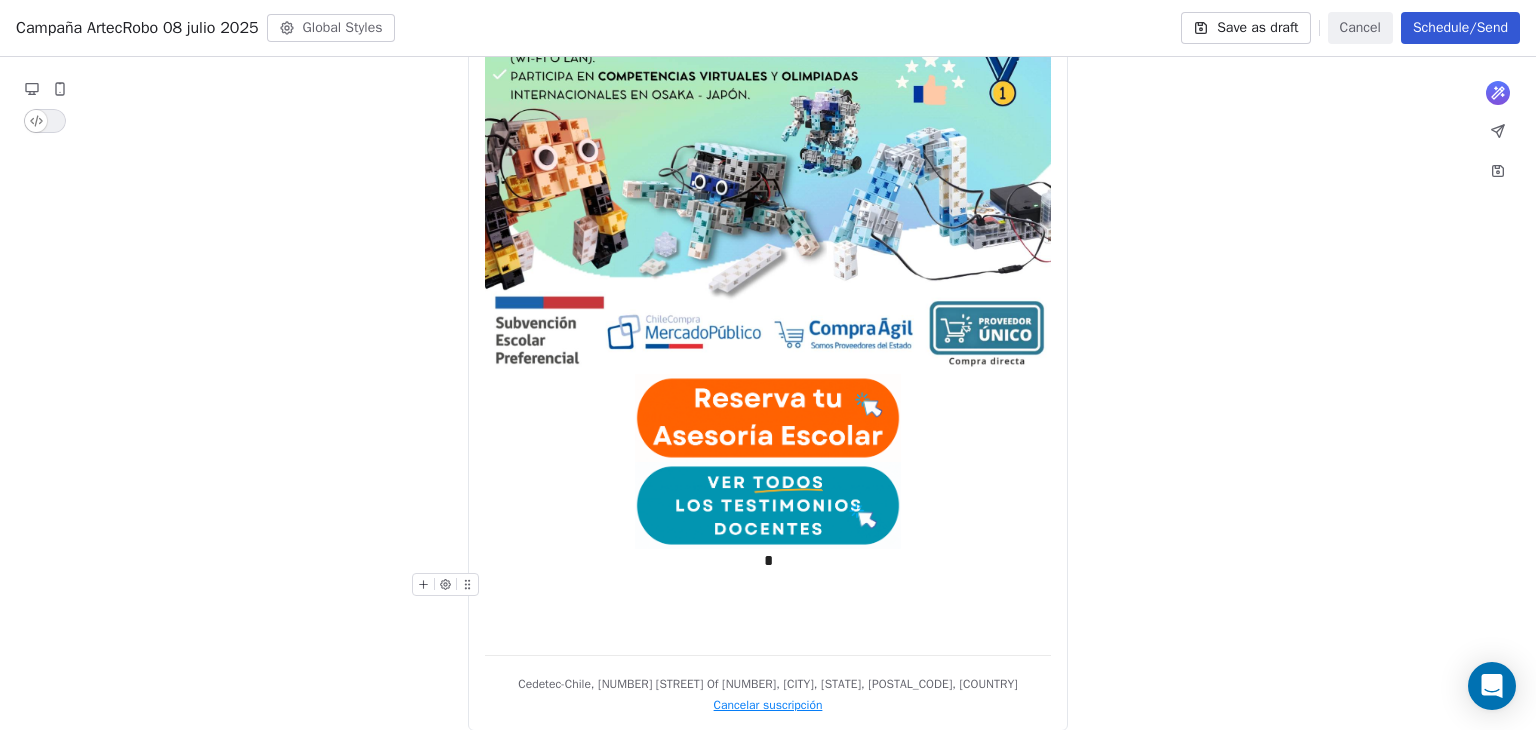 click on "*" at bounding box center [768, 3] 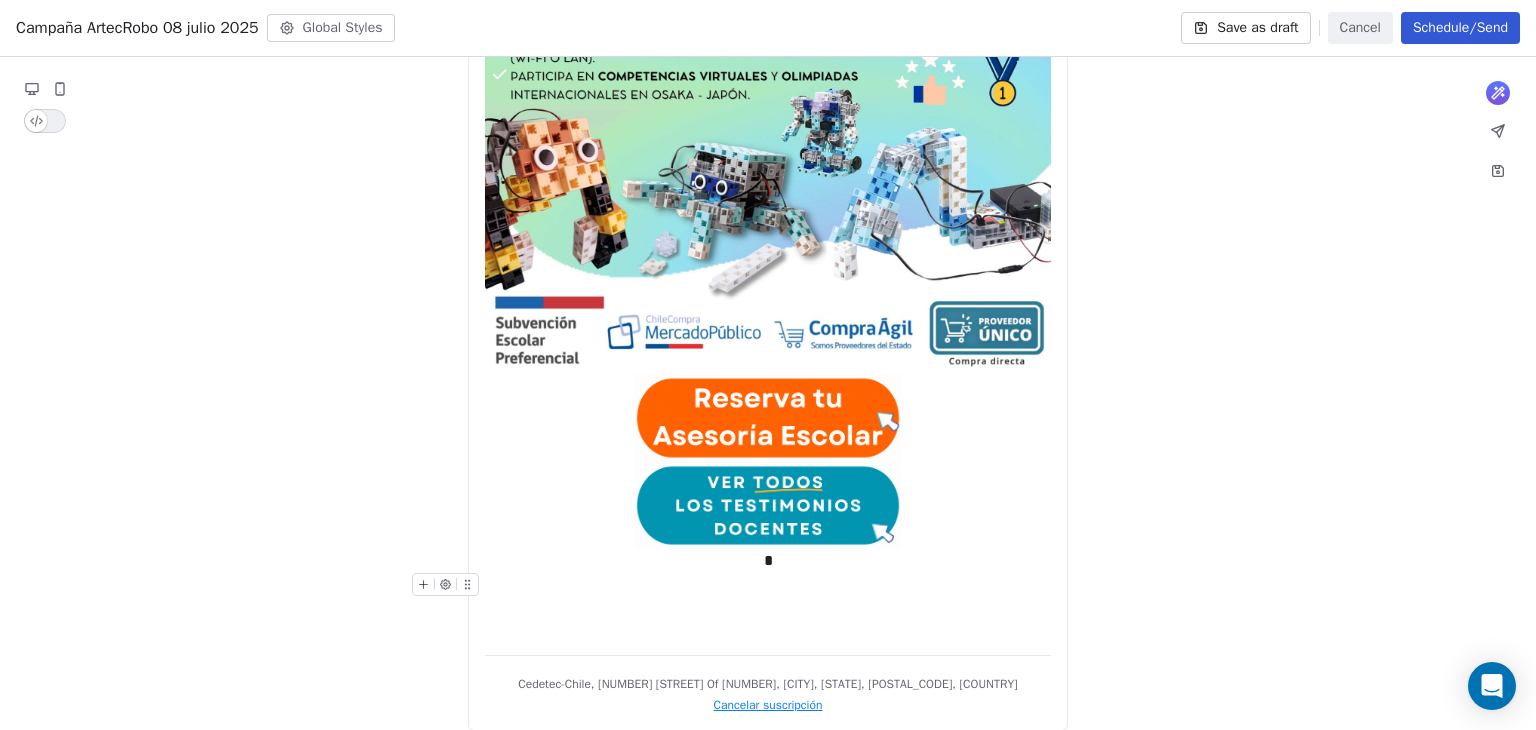 click 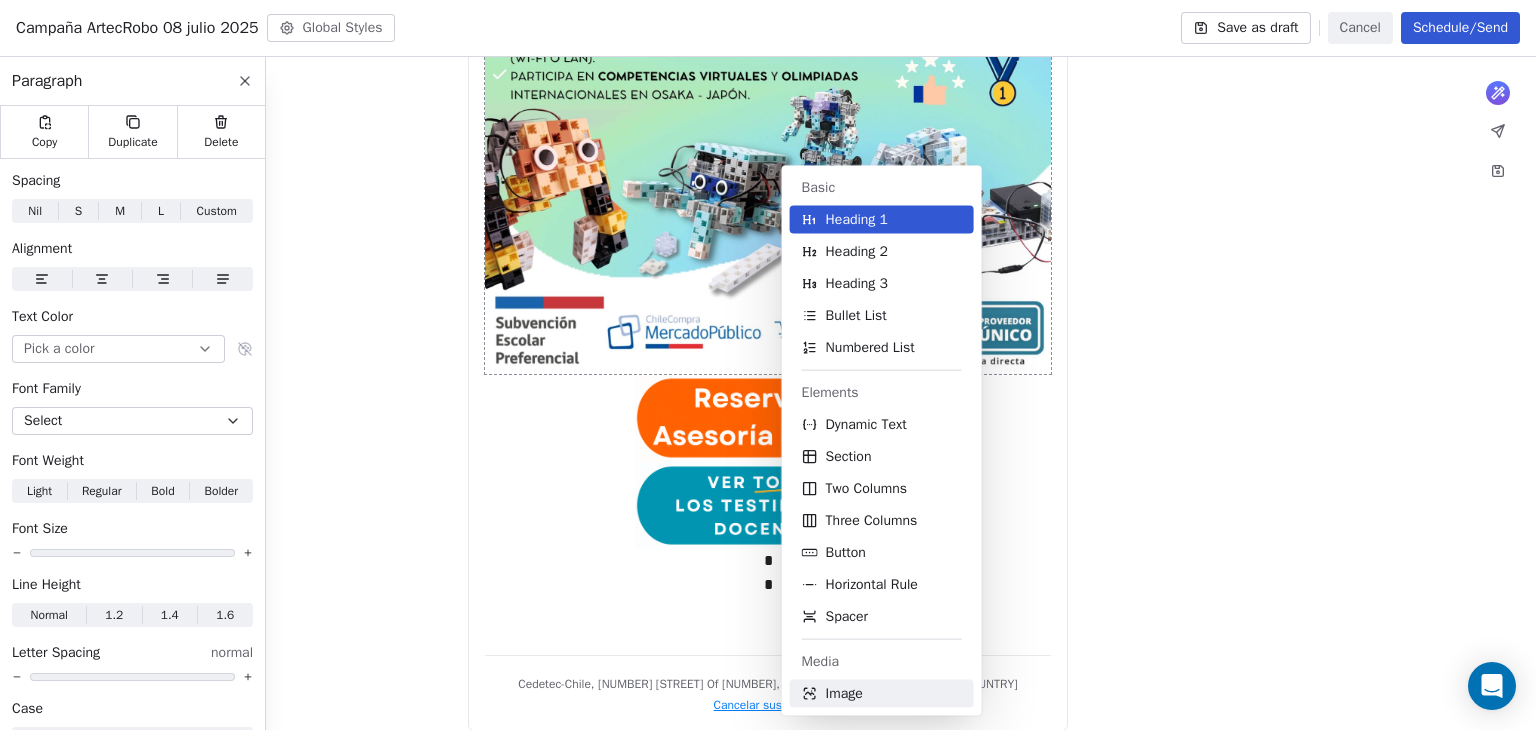click on "Image" at bounding box center (844, 694) 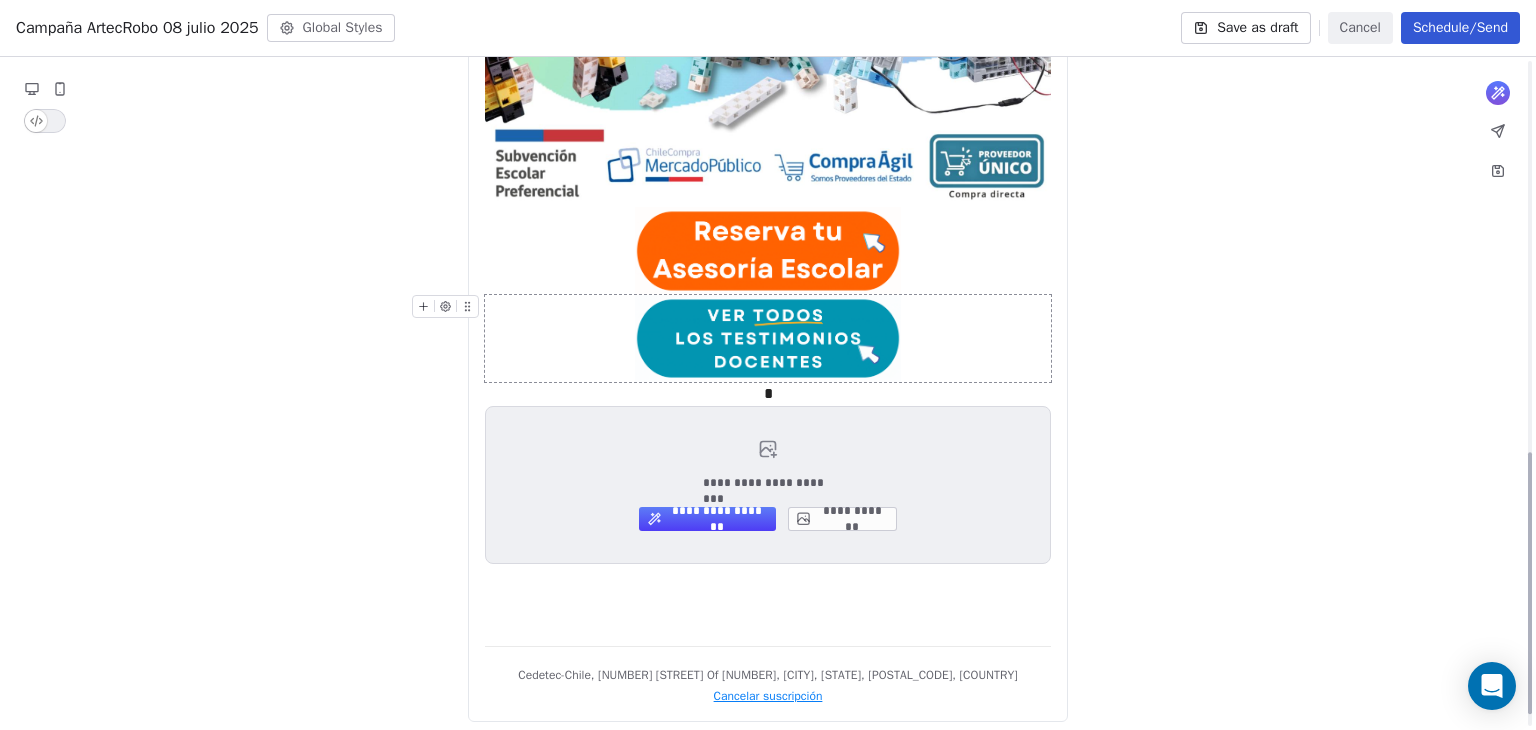 scroll, scrollTop: 1034, scrollLeft: 0, axis: vertical 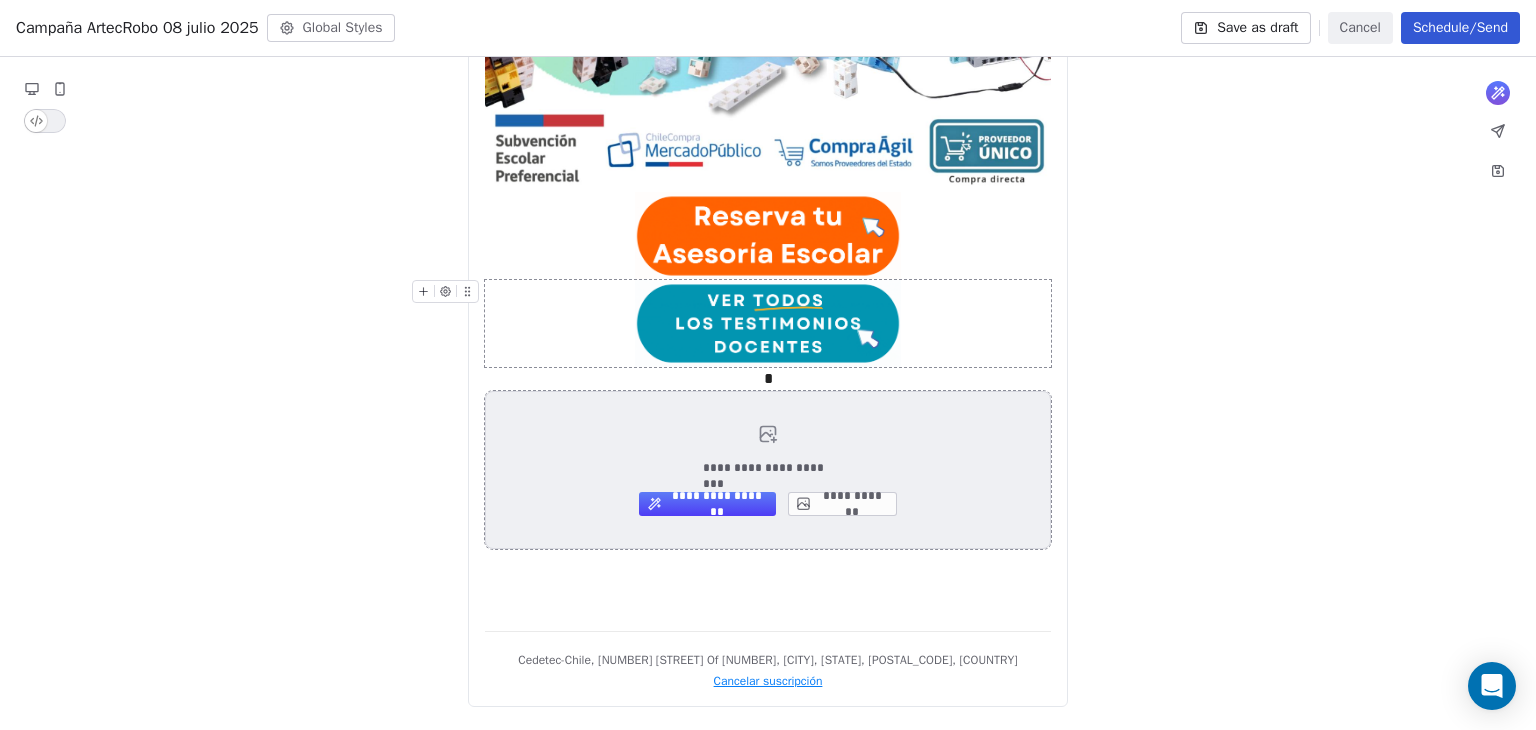 click on "**********" at bounding box center (842, 504) 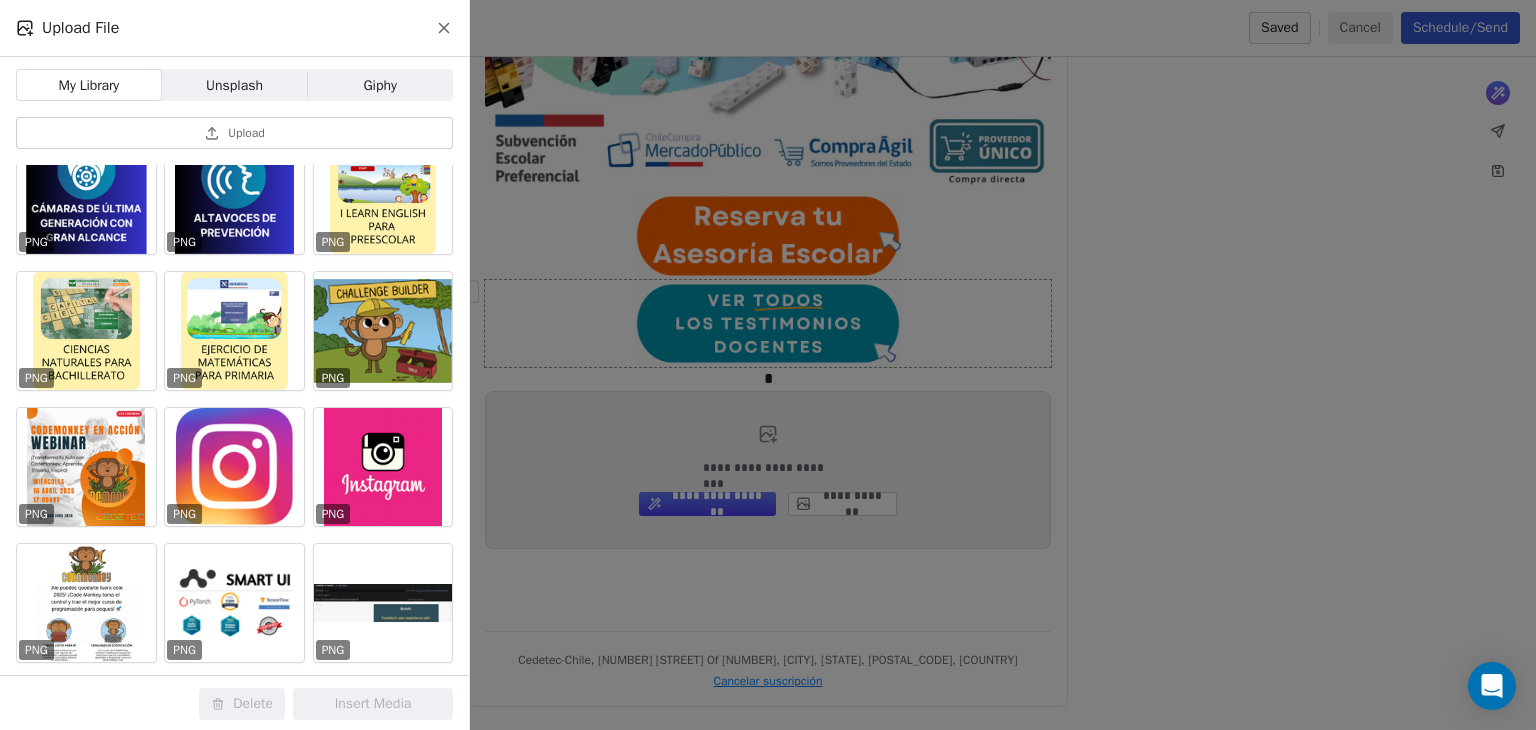 scroll, scrollTop: 1662, scrollLeft: 0, axis: vertical 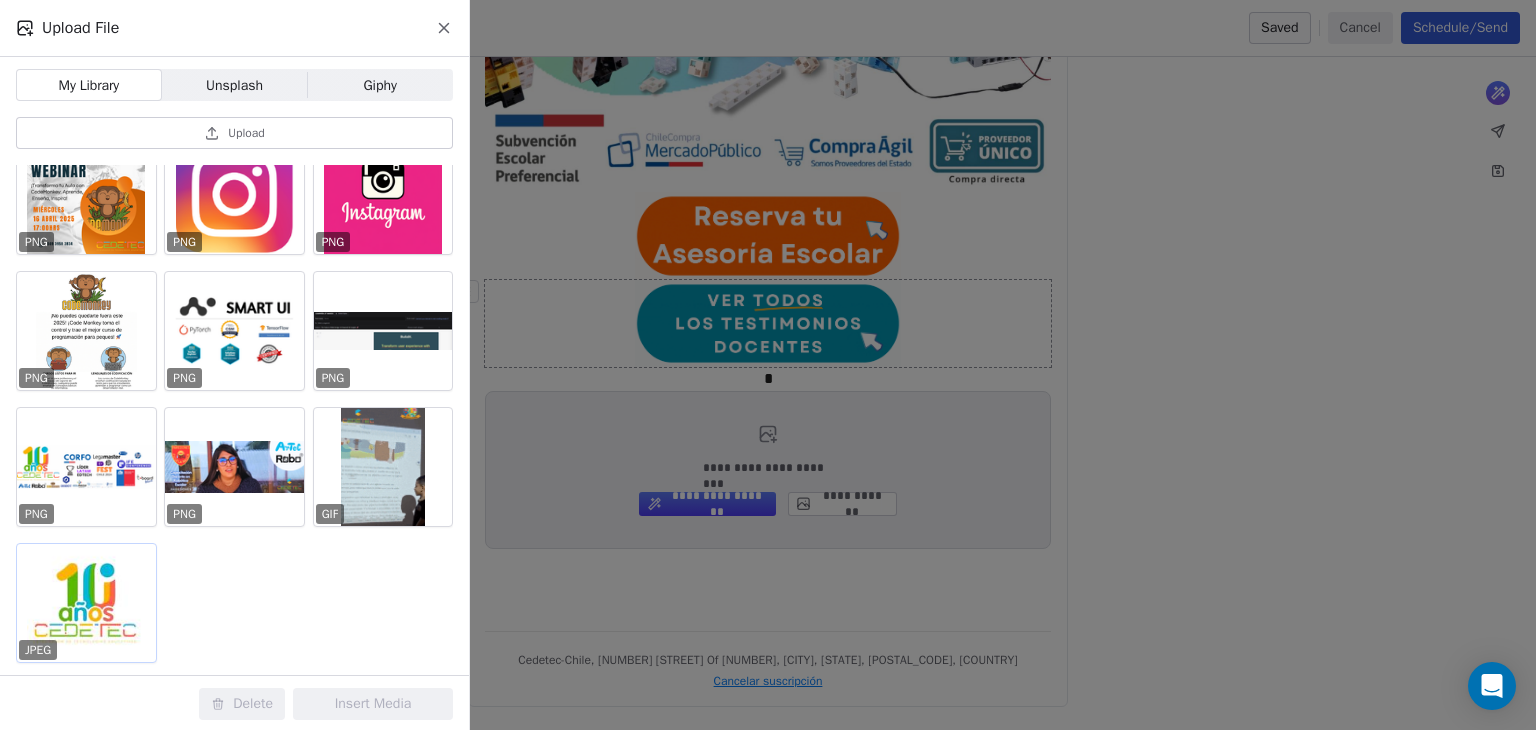 click at bounding box center [86, 603] 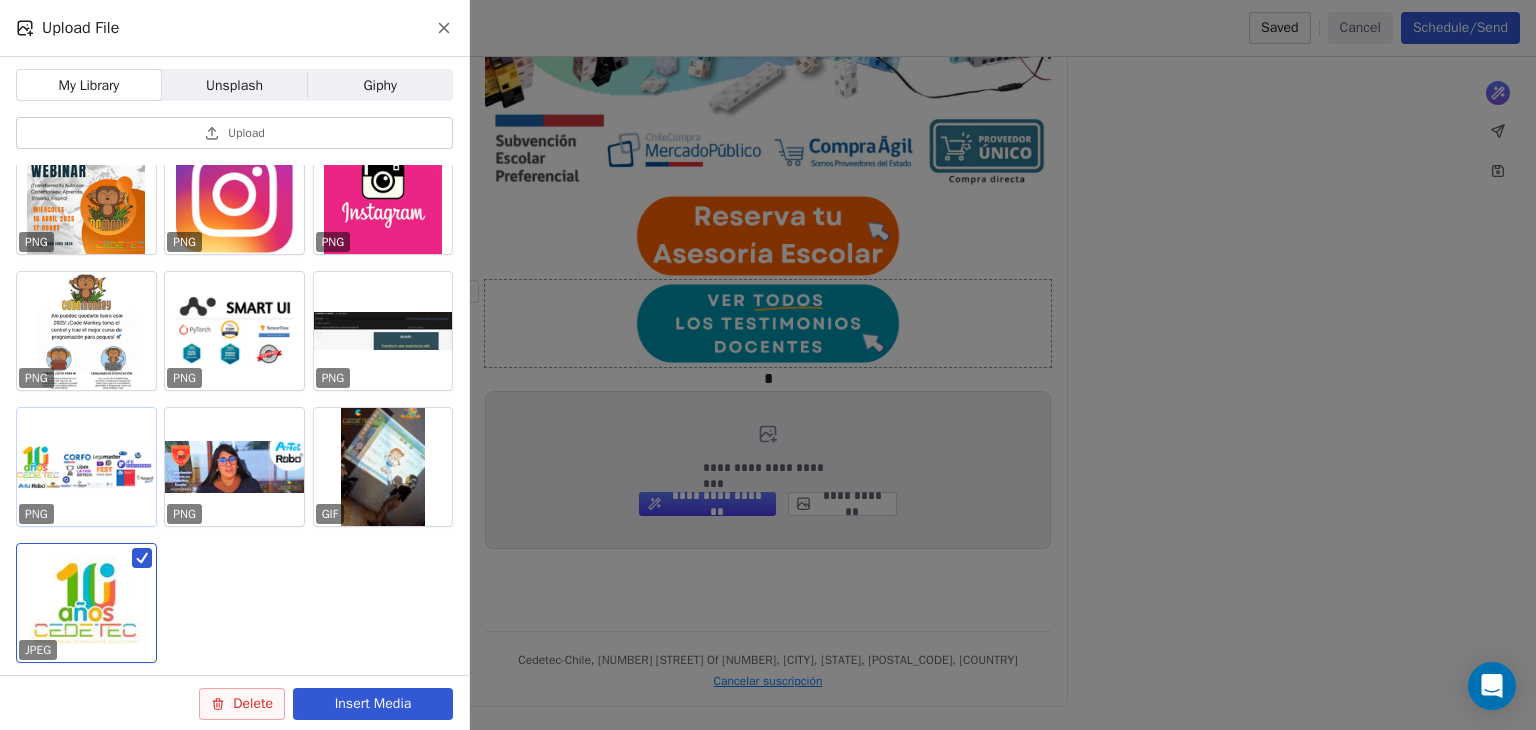 click at bounding box center (86, 467) 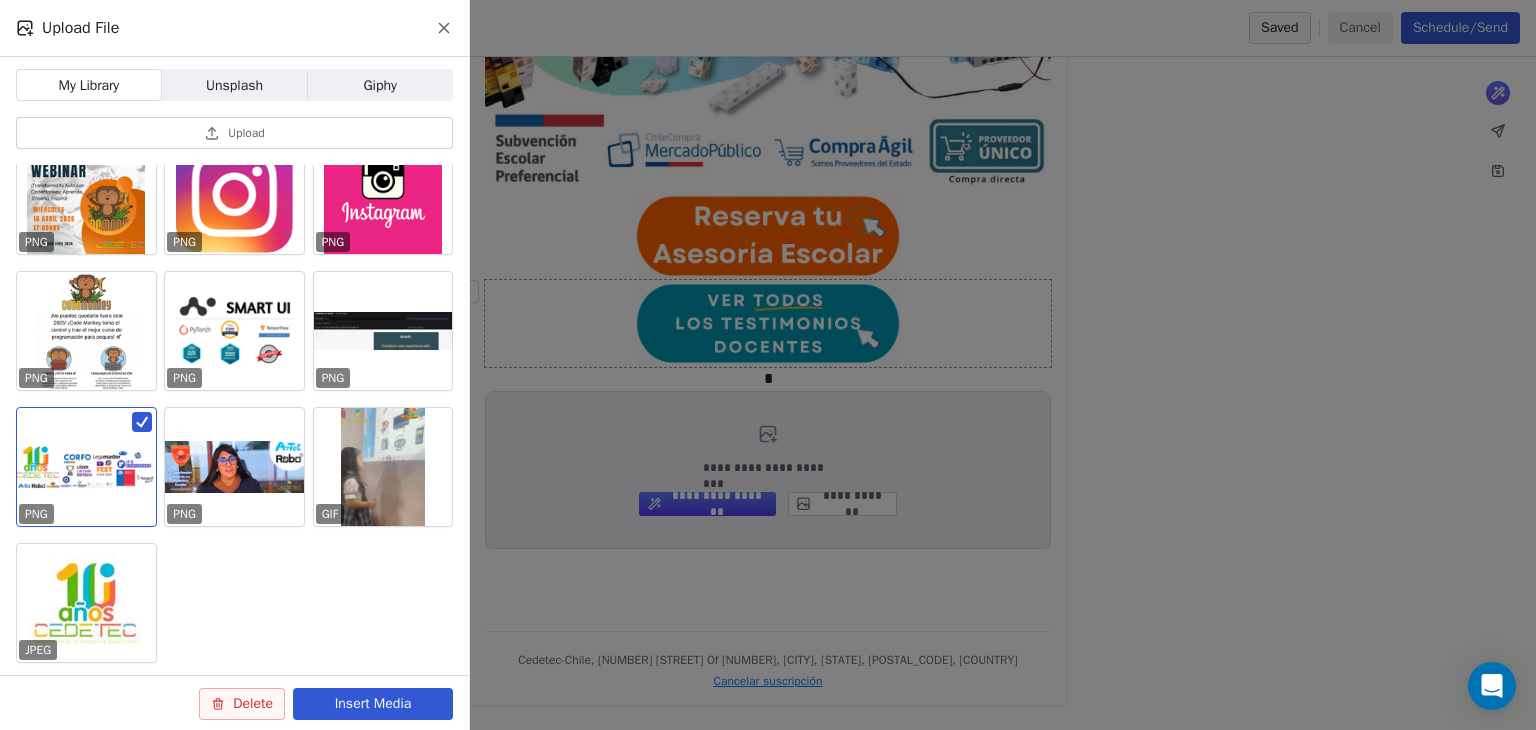 click on "Insert Media" at bounding box center [373, 704] 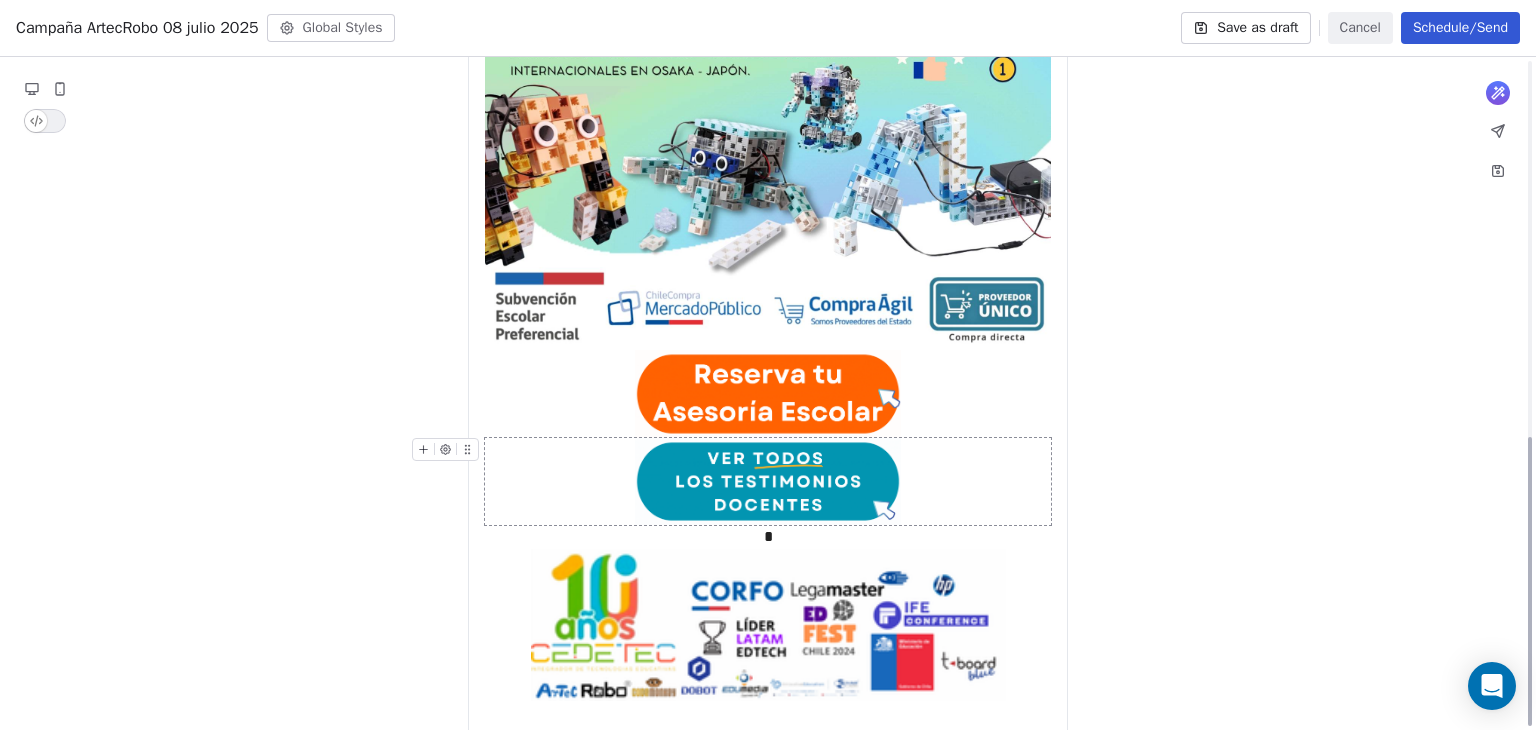 scroll, scrollTop: 1028, scrollLeft: 0, axis: vertical 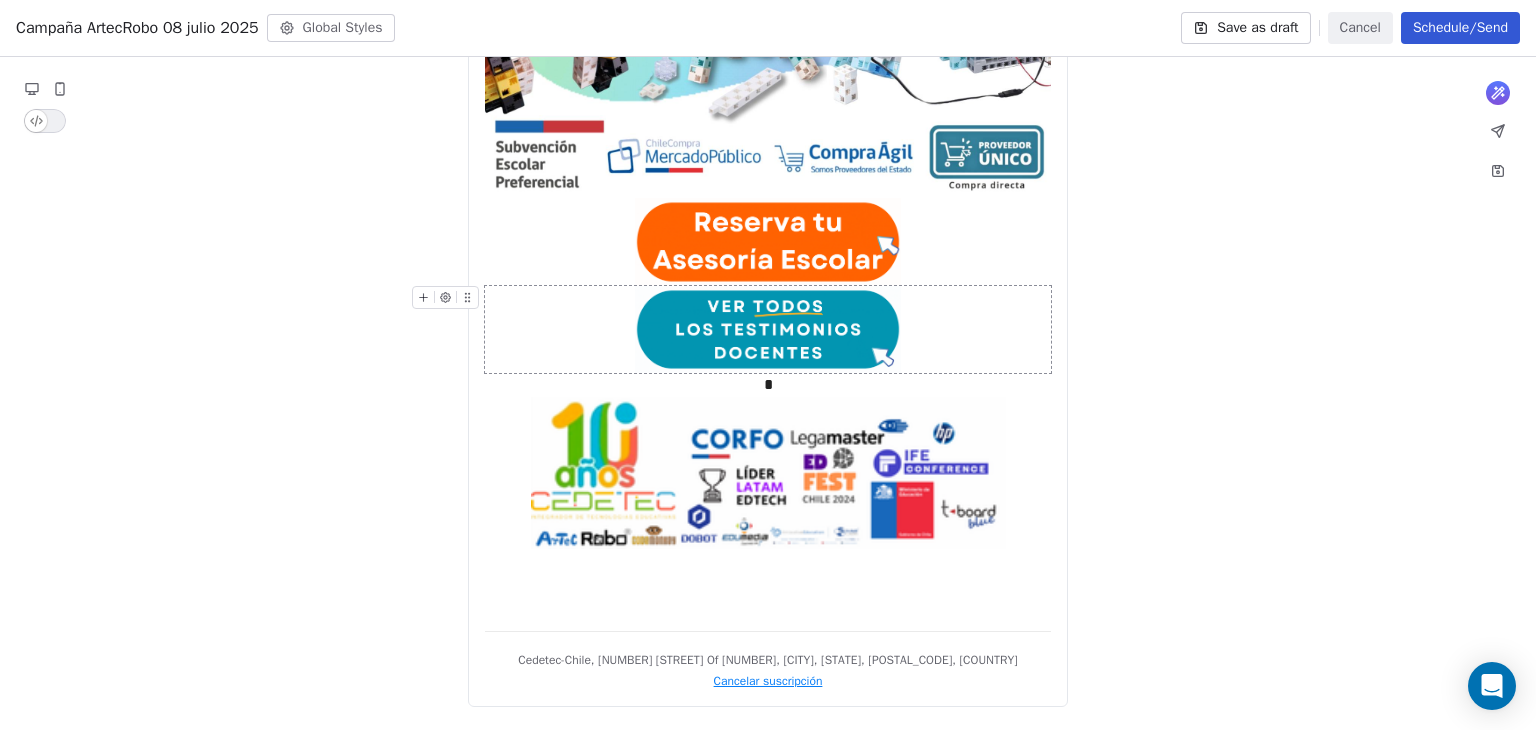 drag, startPoint x: 1210, startPoint y: 469, endPoint x: 1240, endPoint y: 449, distance: 36.05551 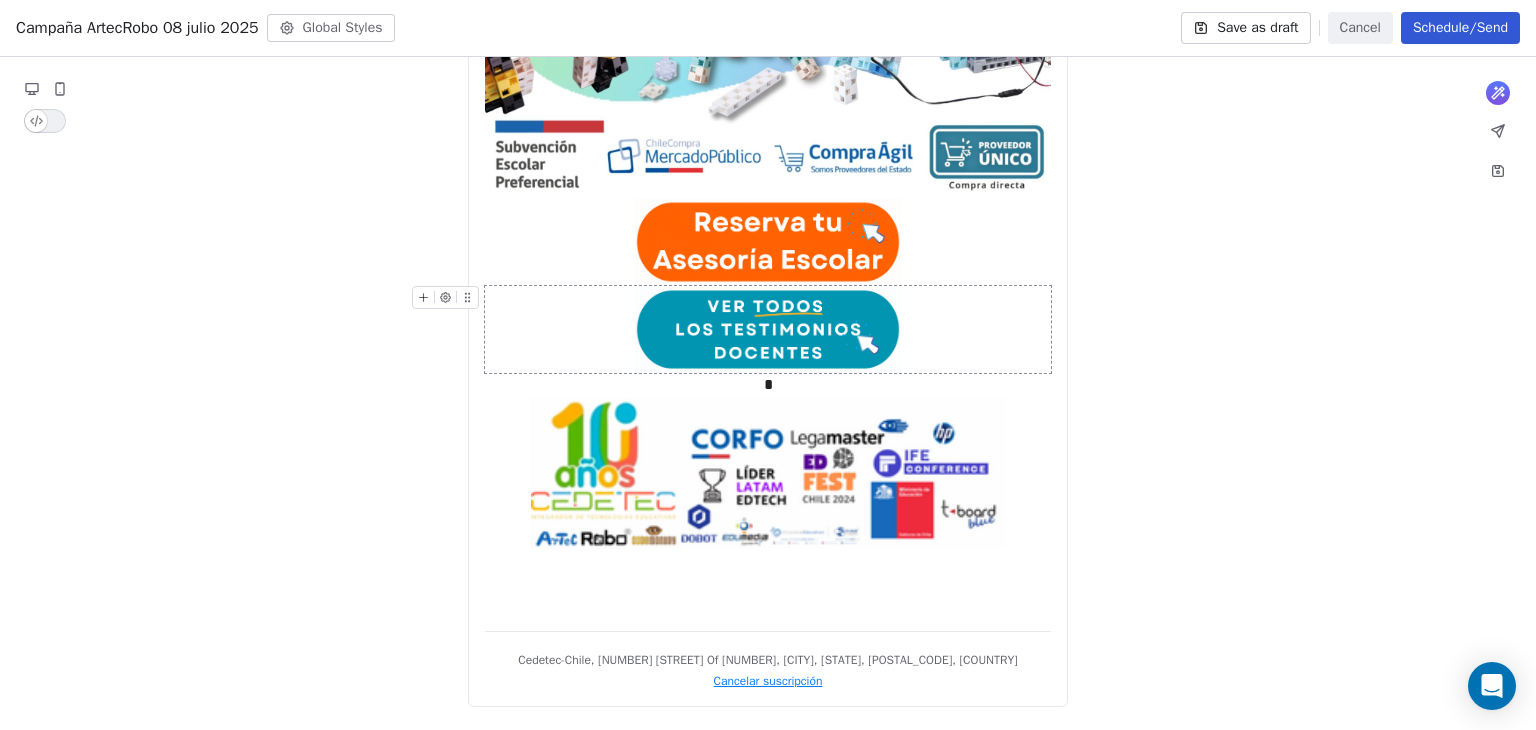 click on "What would you like to create email about? or * Cedetec-Chile, [NUMBER] [STREET] Of [NUMBER], [CITY], [STATE], [POSTAL_CODE], [COUNTRY] Cancelar suscripción" at bounding box center (768, -59) 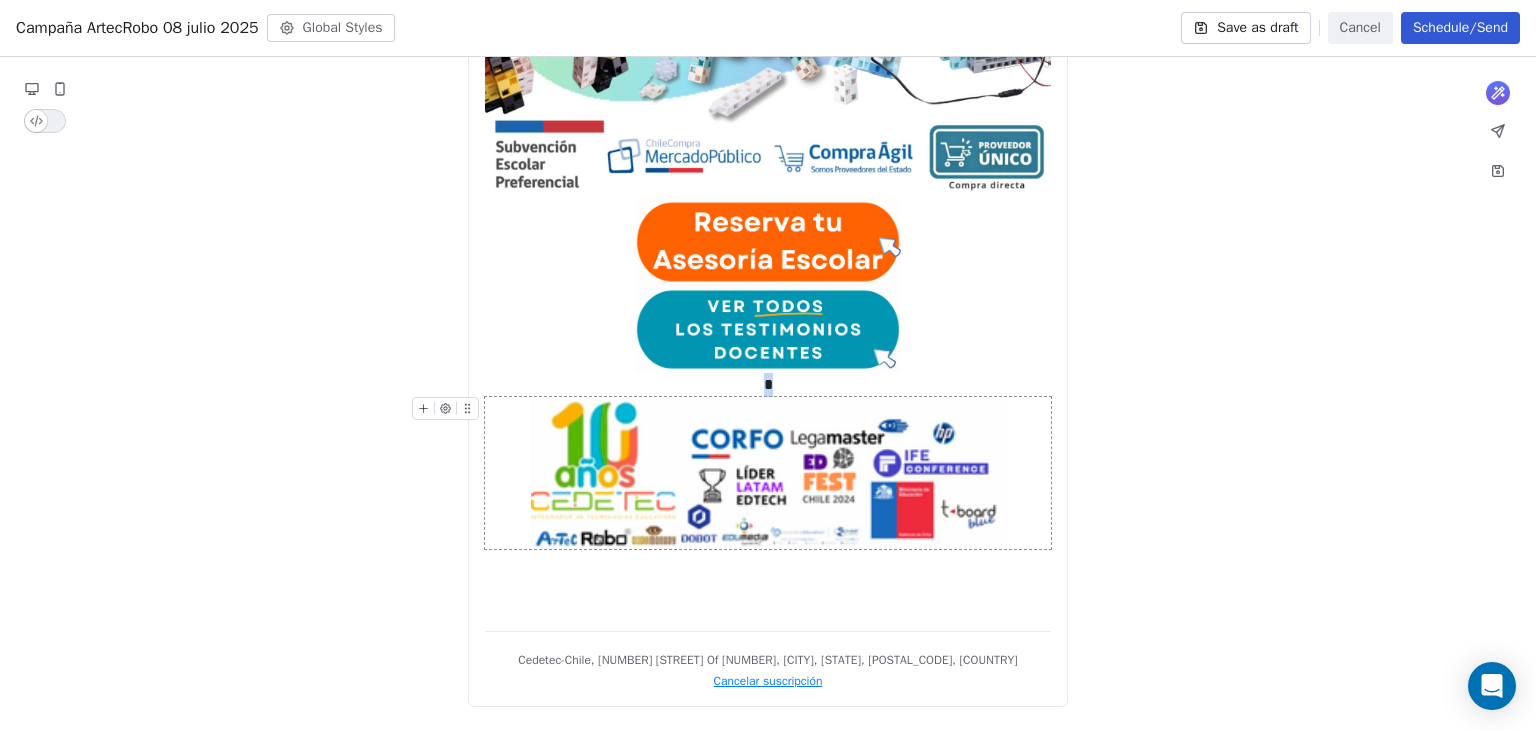 click at bounding box center (768, 473) 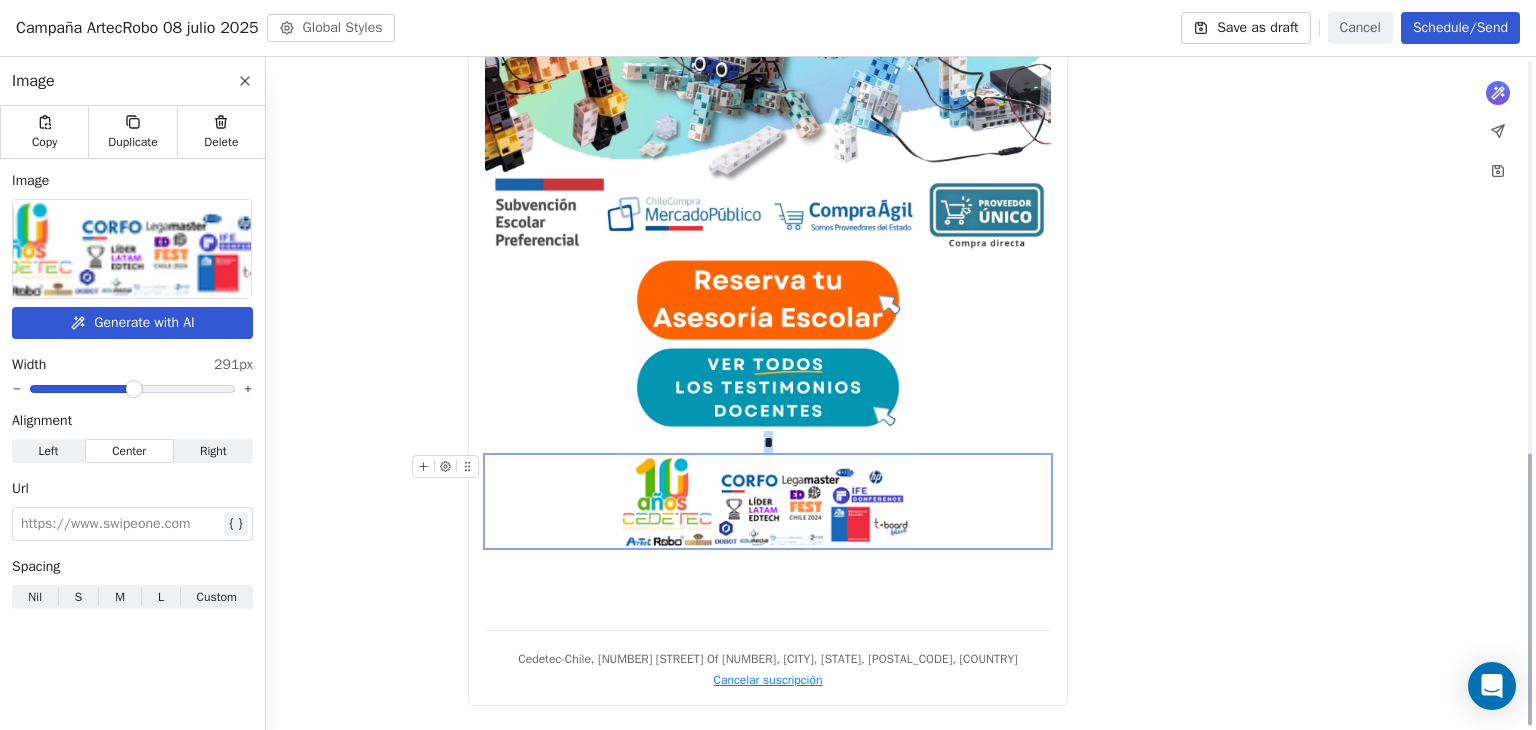 scroll, scrollTop: 967, scrollLeft: 0, axis: vertical 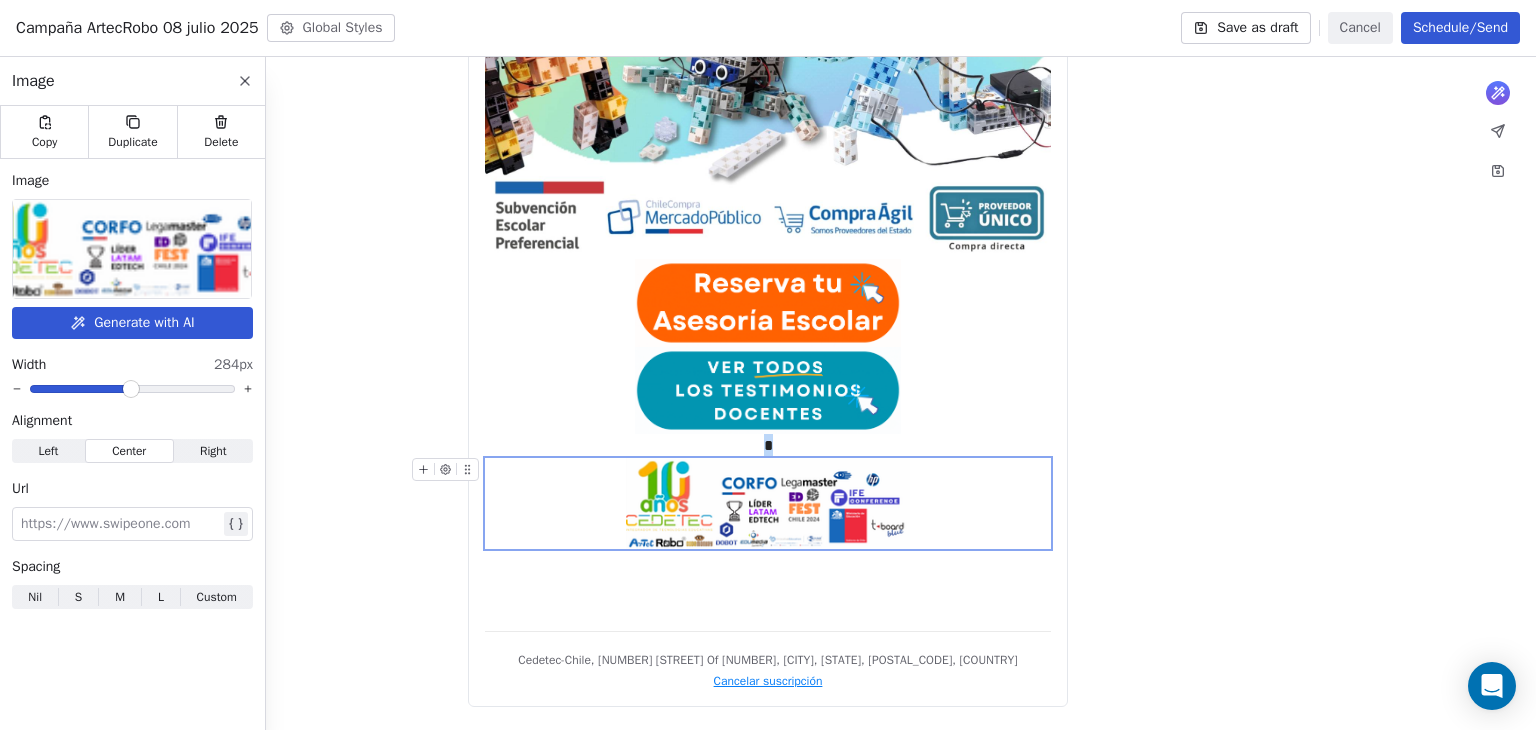 click at bounding box center [131, 389] 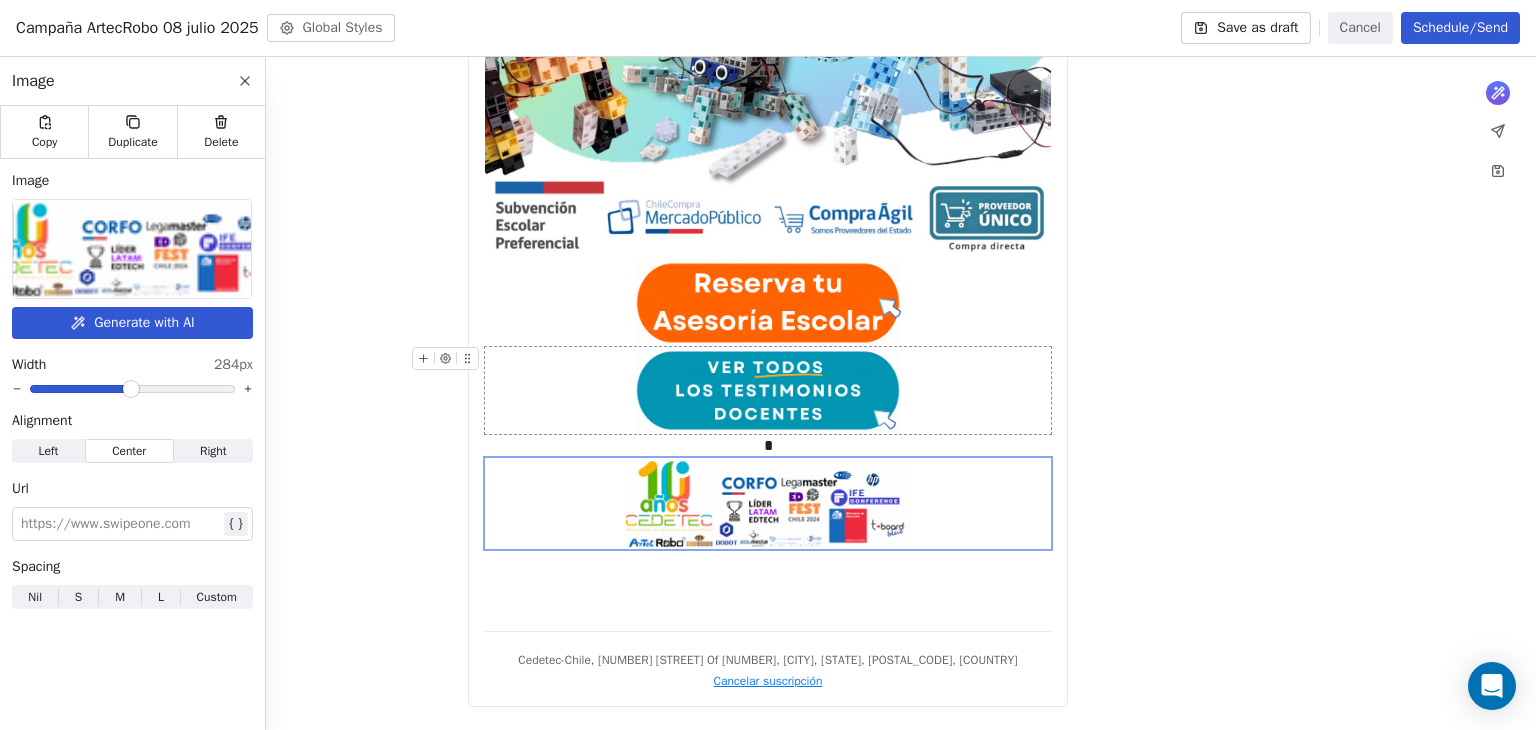 click on "What would you like to create email about? or * Cedetec-Chile, [NUMBER] [STREET] Of [NUMBER], [CITY], [STATE], [POSTAL_CODE], [COUNTRY] Cancelar suscripción" at bounding box center [768, -29] 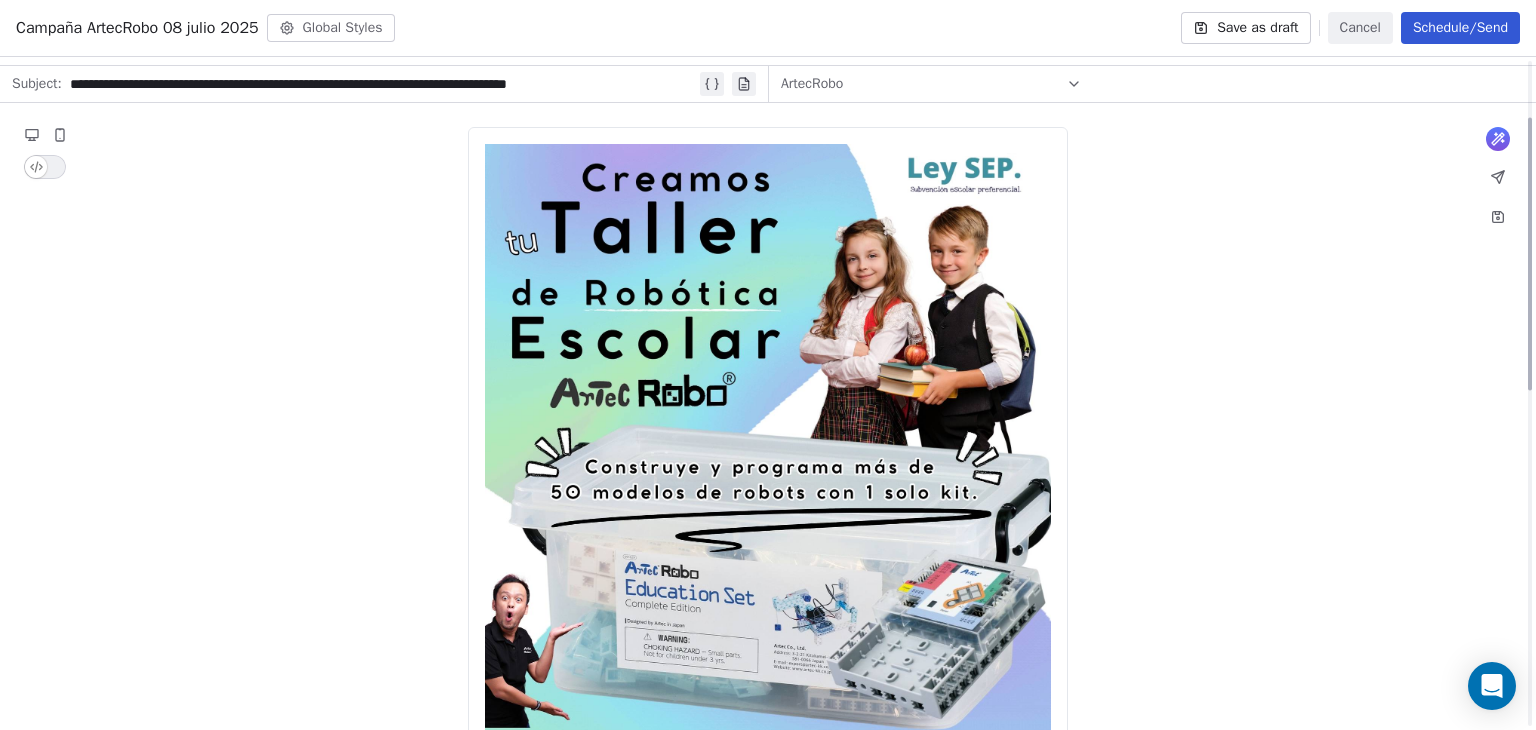 scroll, scrollTop: 0, scrollLeft: 0, axis: both 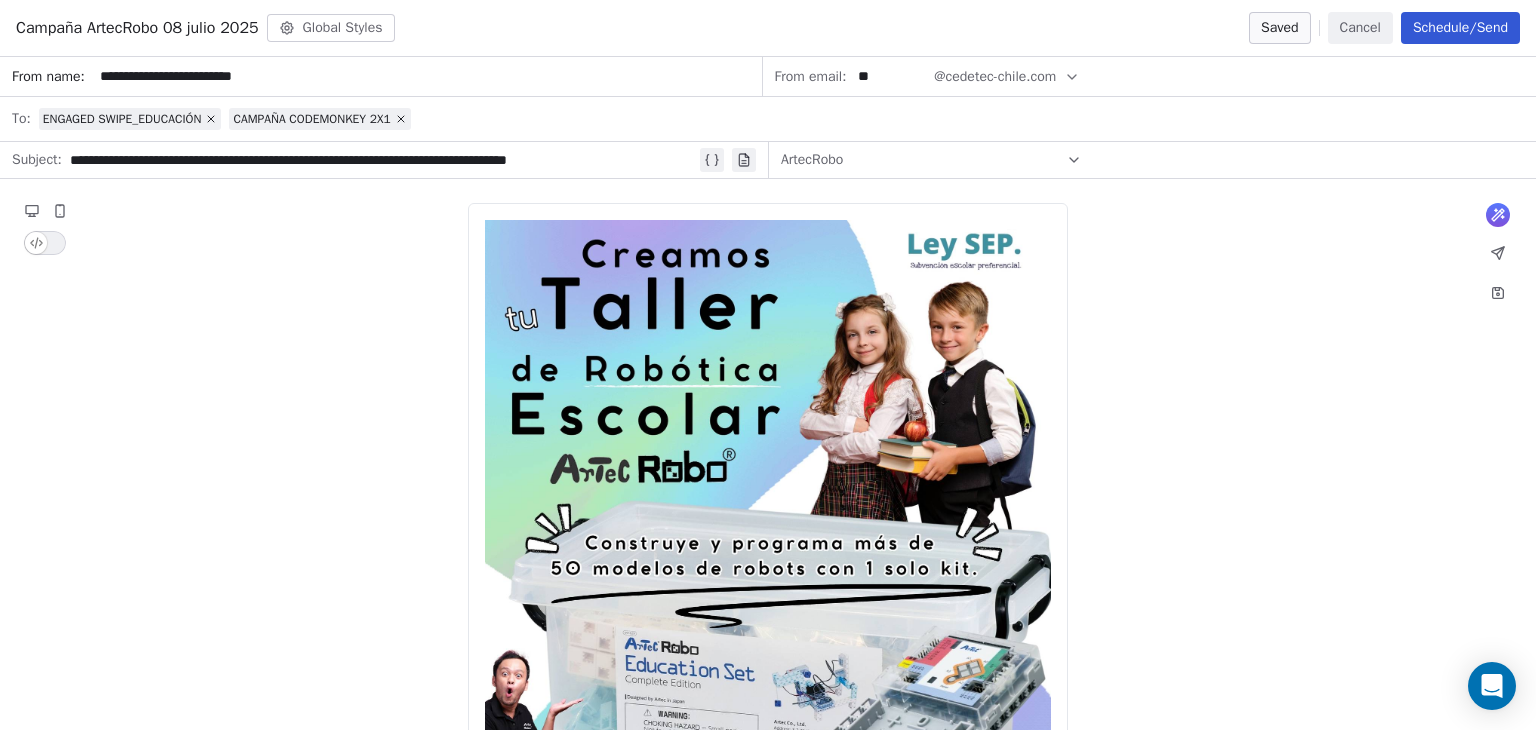 click on "Schedule/Send" at bounding box center [1460, 28] 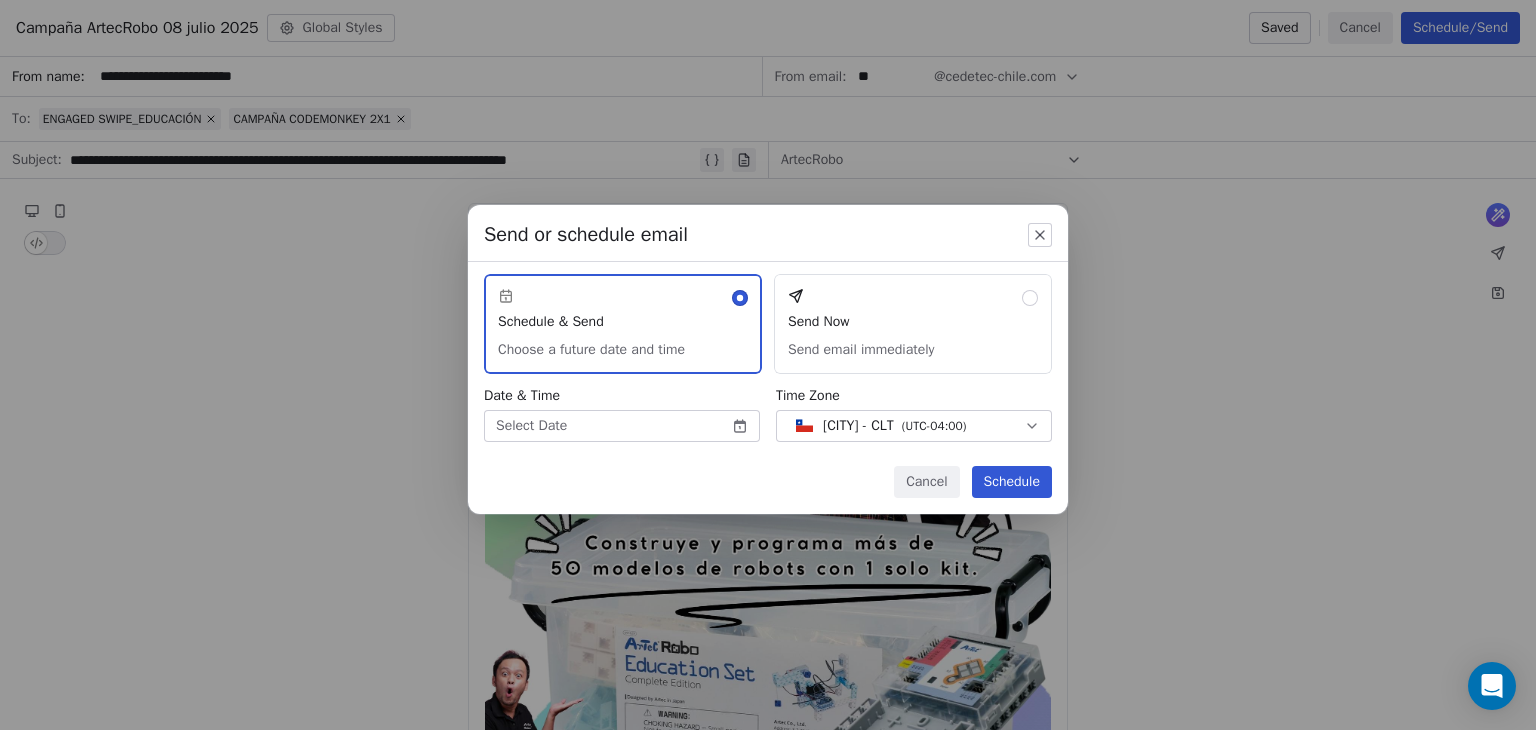 click on "Send Now Send email immediately" at bounding box center (913, 324) 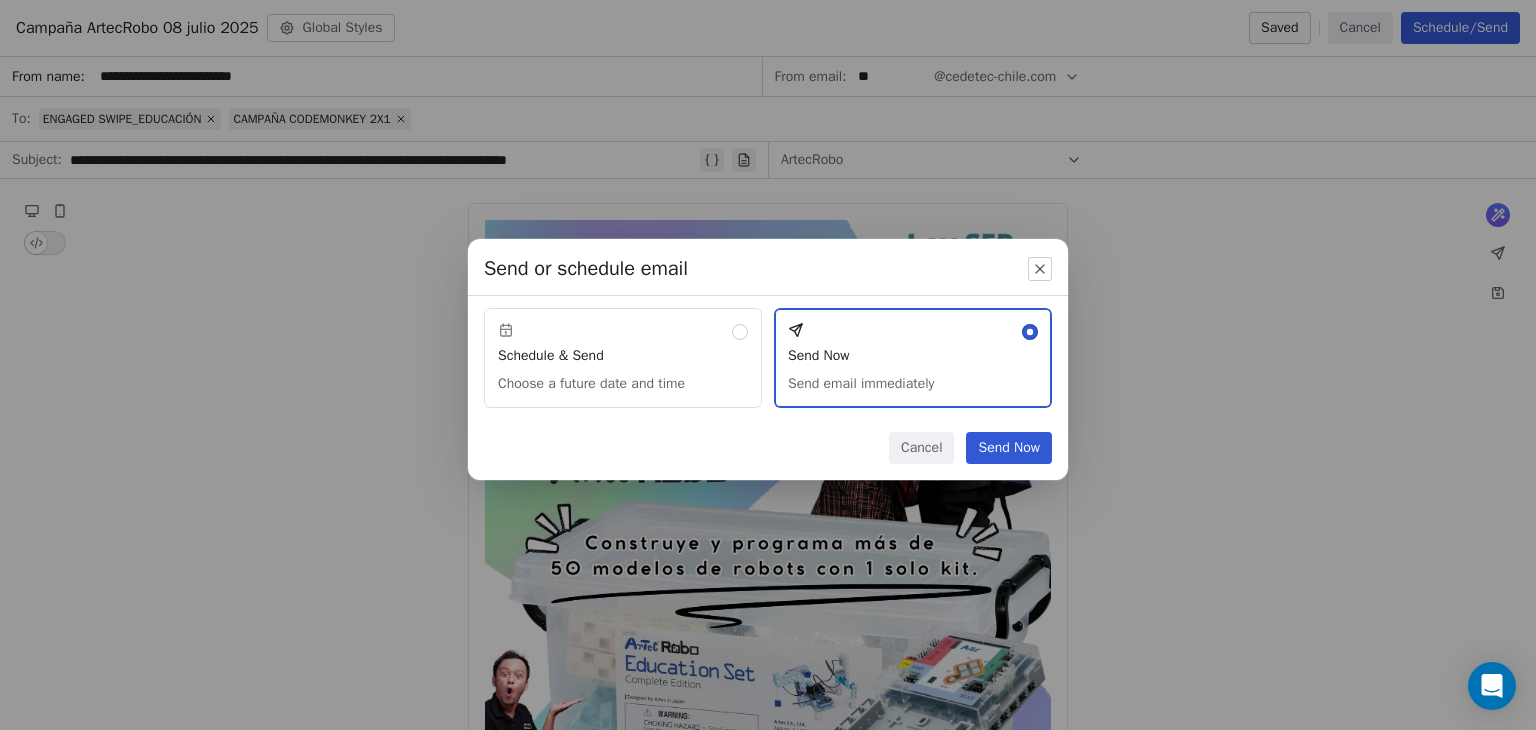 click on "Send Now" at bounding box center [1009, 448] 